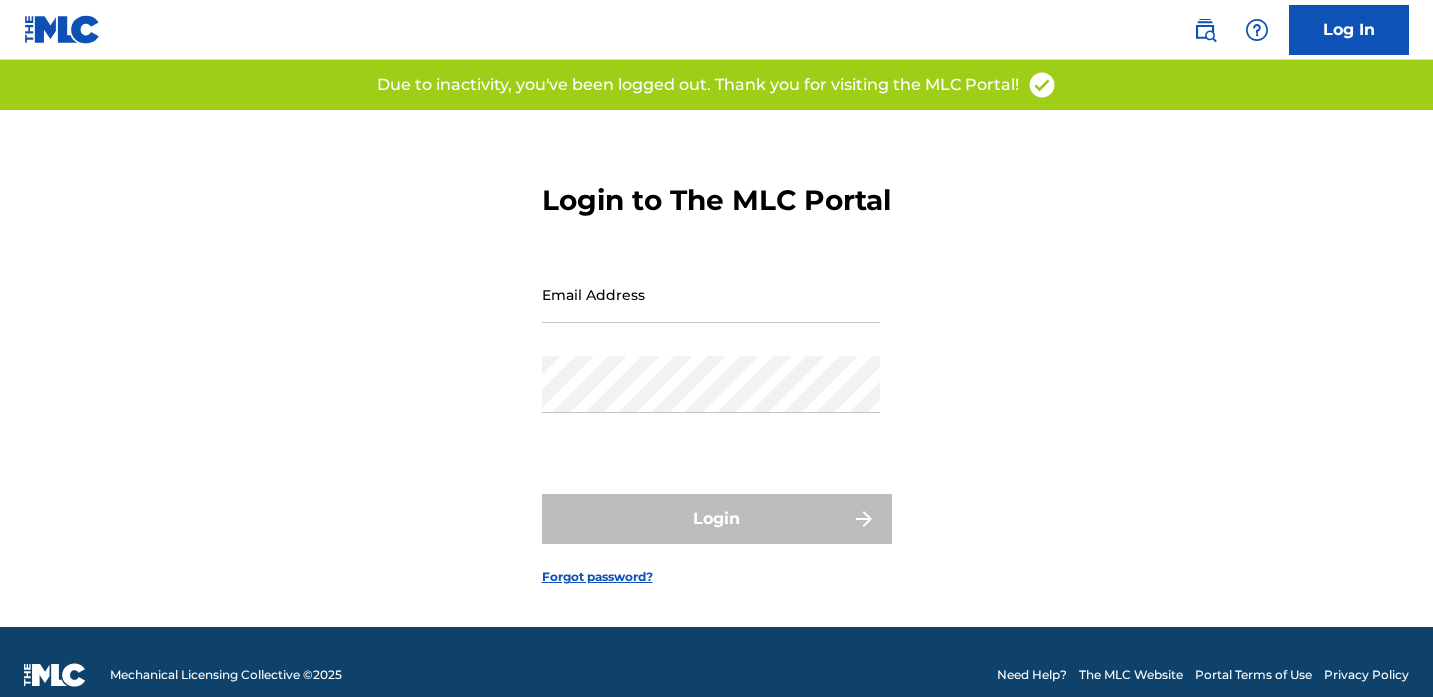 scroll, scrollTop: 3, scrollLeft: 0, axis: vertical 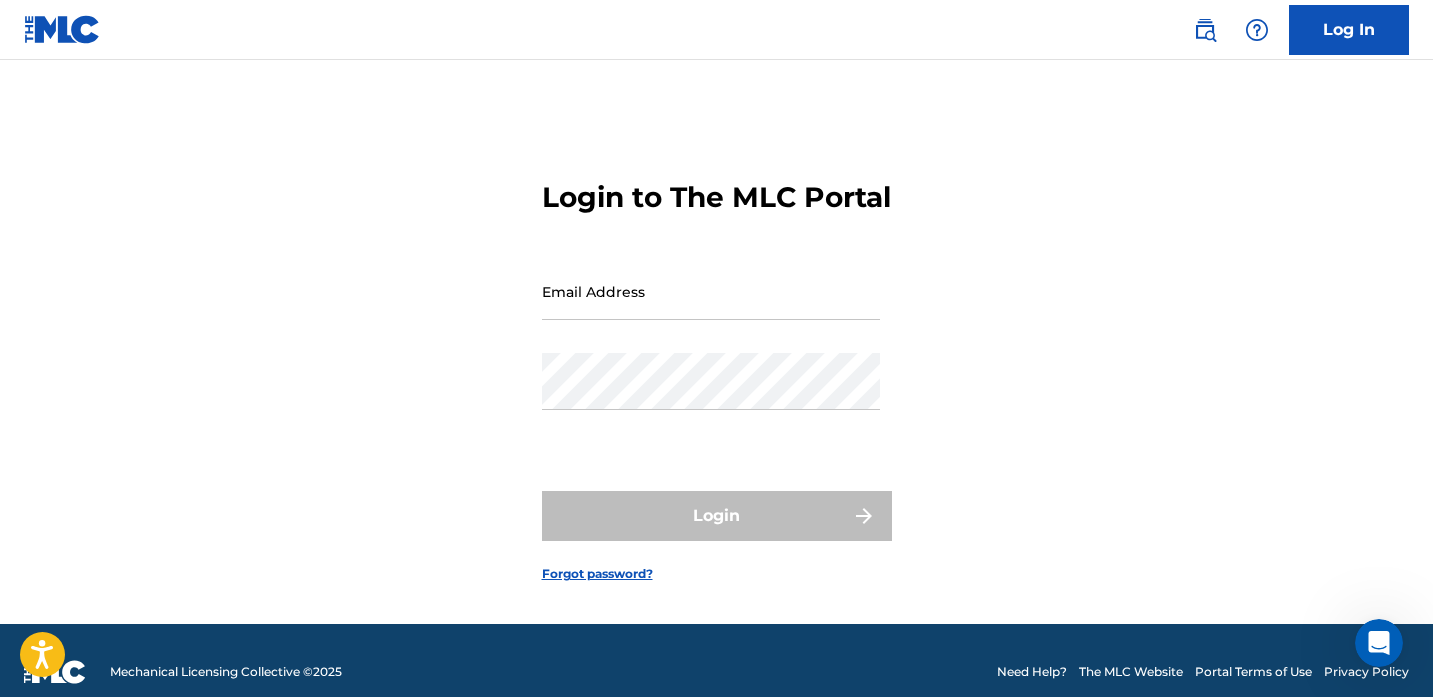 click on "Log In" at bounding box center (1349, 30) 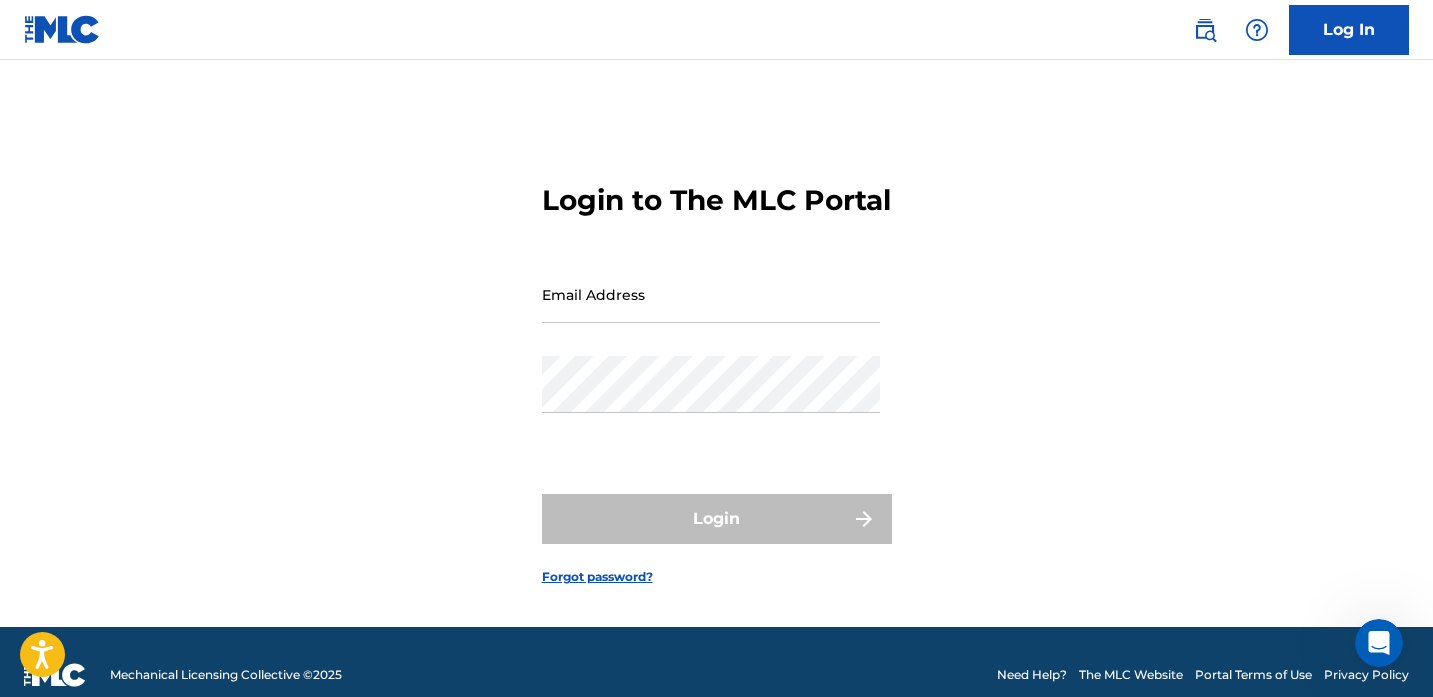 click on "Email Address" at bounding box center (711, 294) 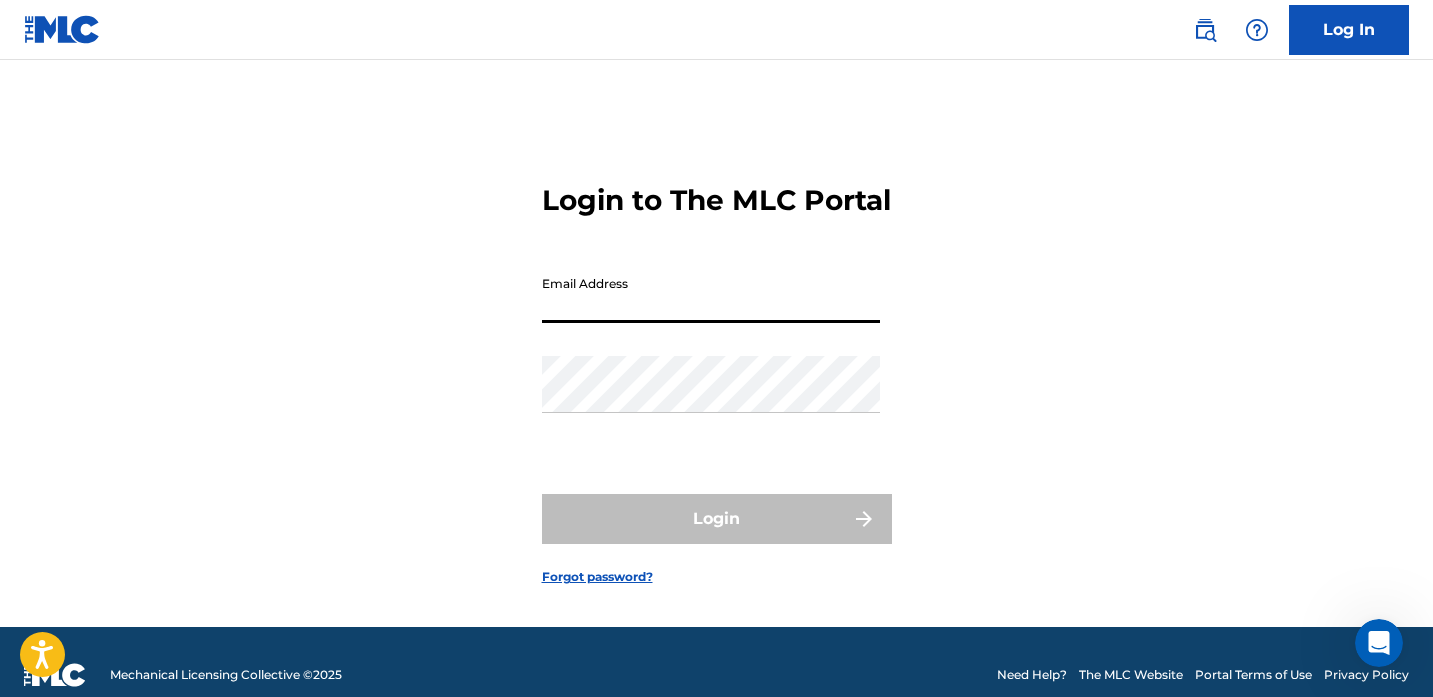 type on "[EMAIL_ADDRESS][DOMAIN_NAME]" 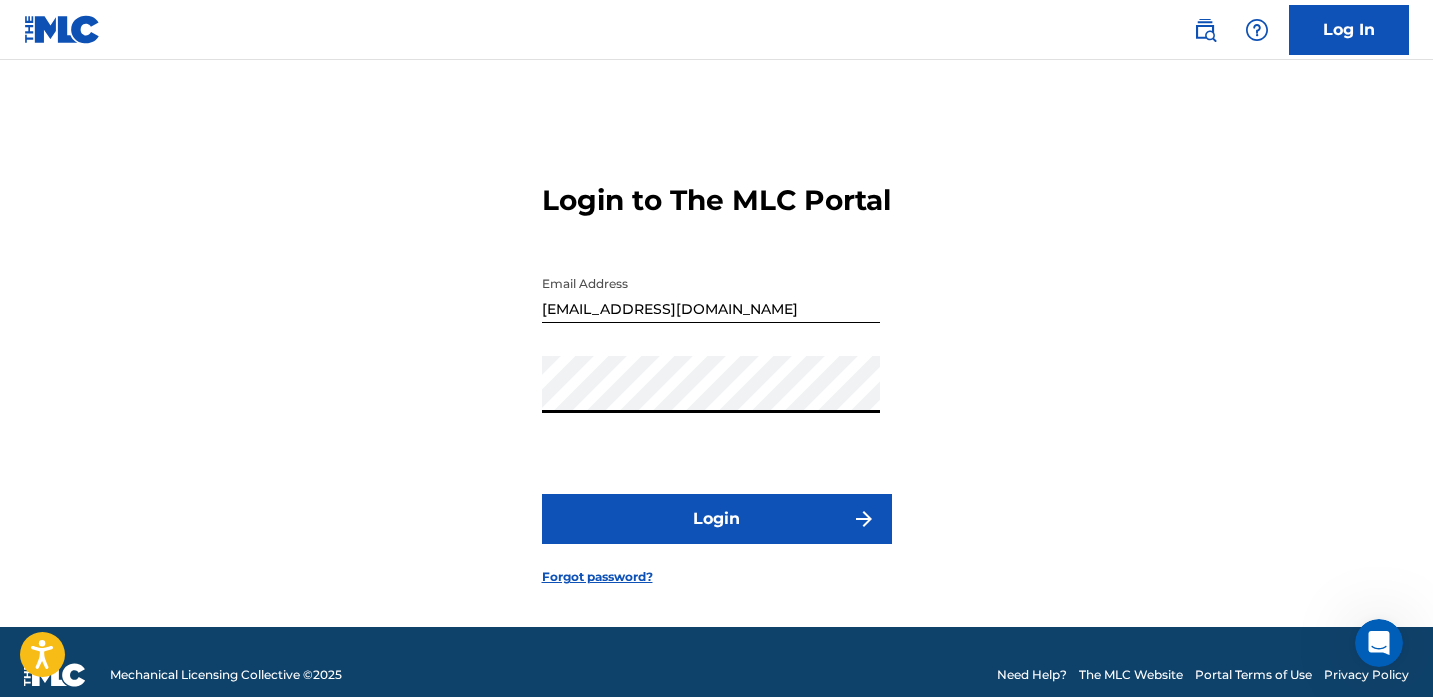 click on "Login" at bounding box center [717, 519] 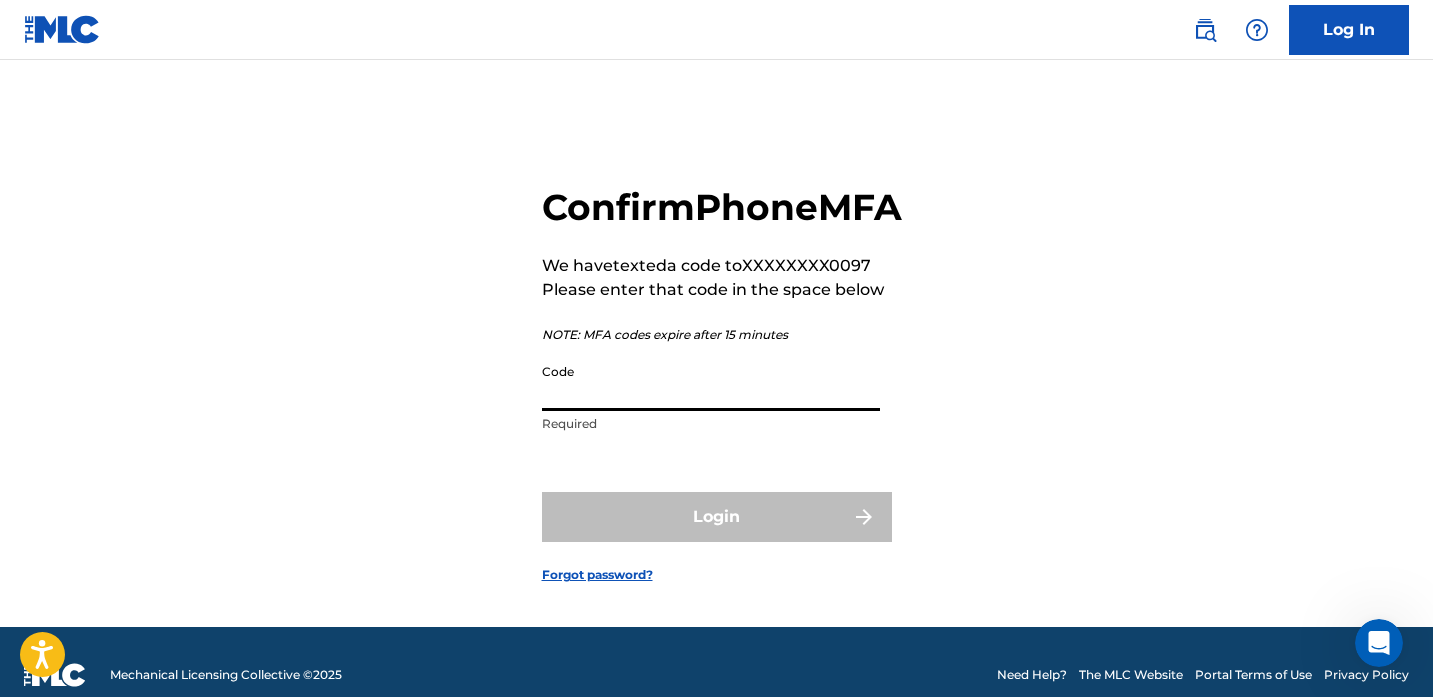click on "Code" at bounding box center (711, 382) 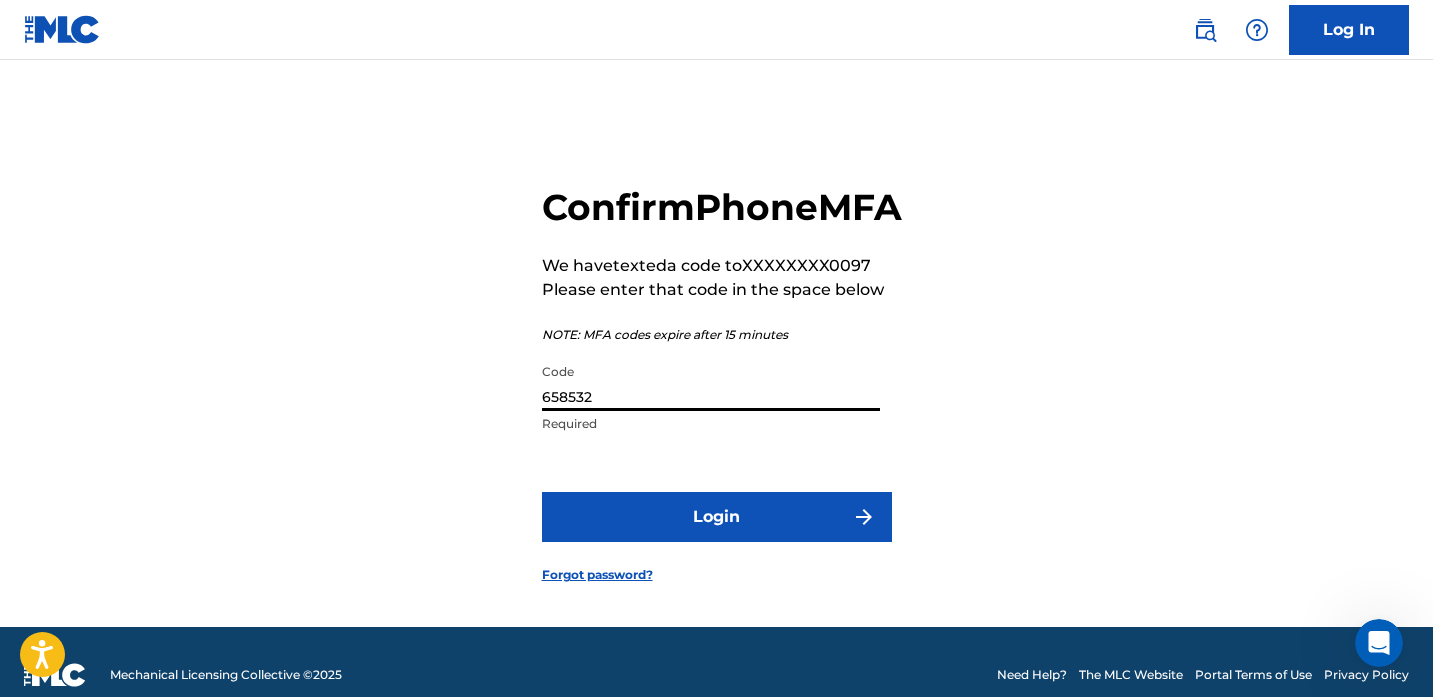 type on "658532" 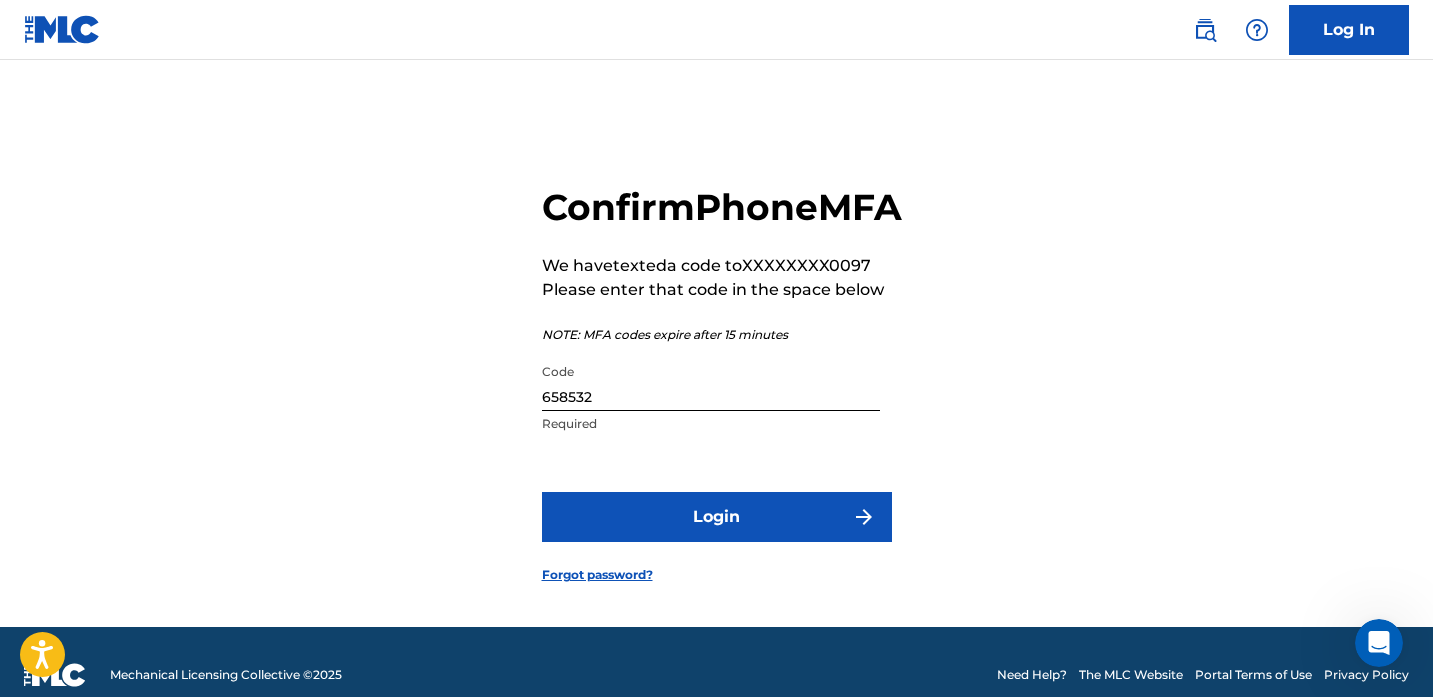 click on "Login" at bounding box center [717, 517] 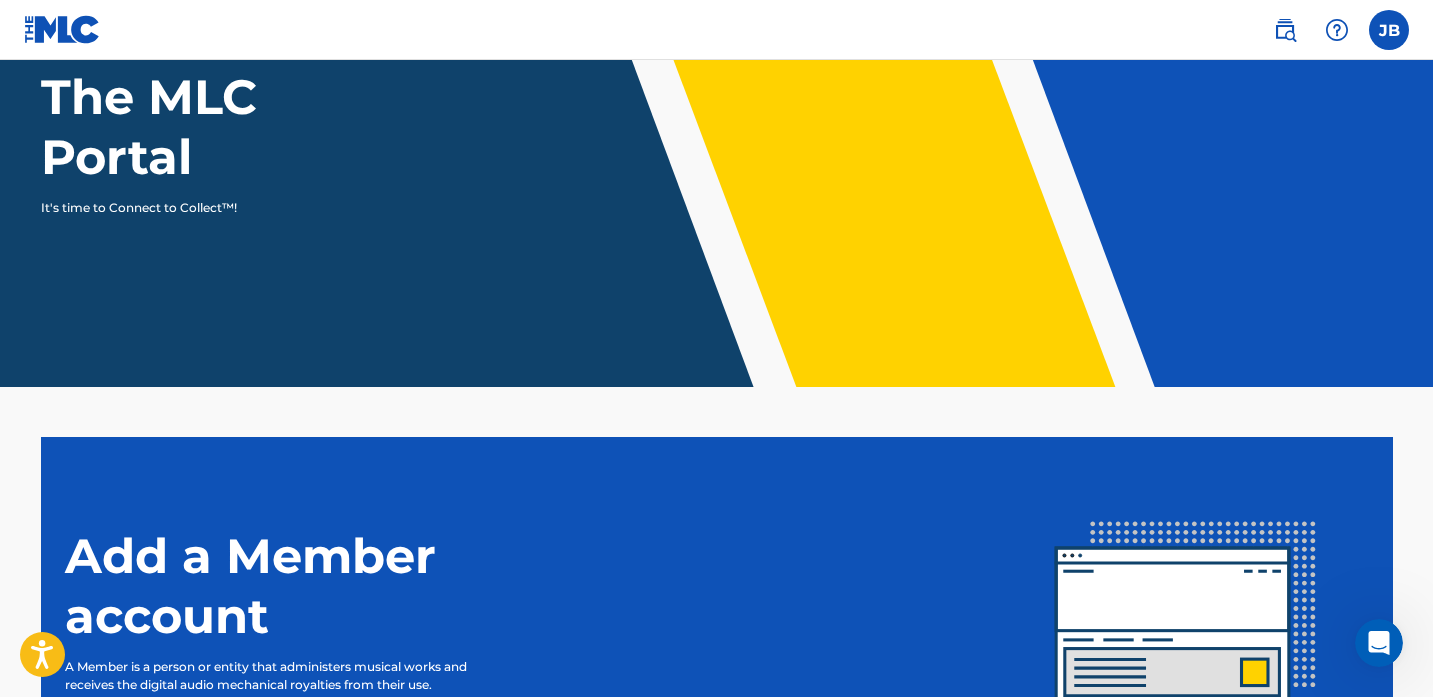 scroll, scrollTop: 449, scrollLeft: 0, axis: vertical 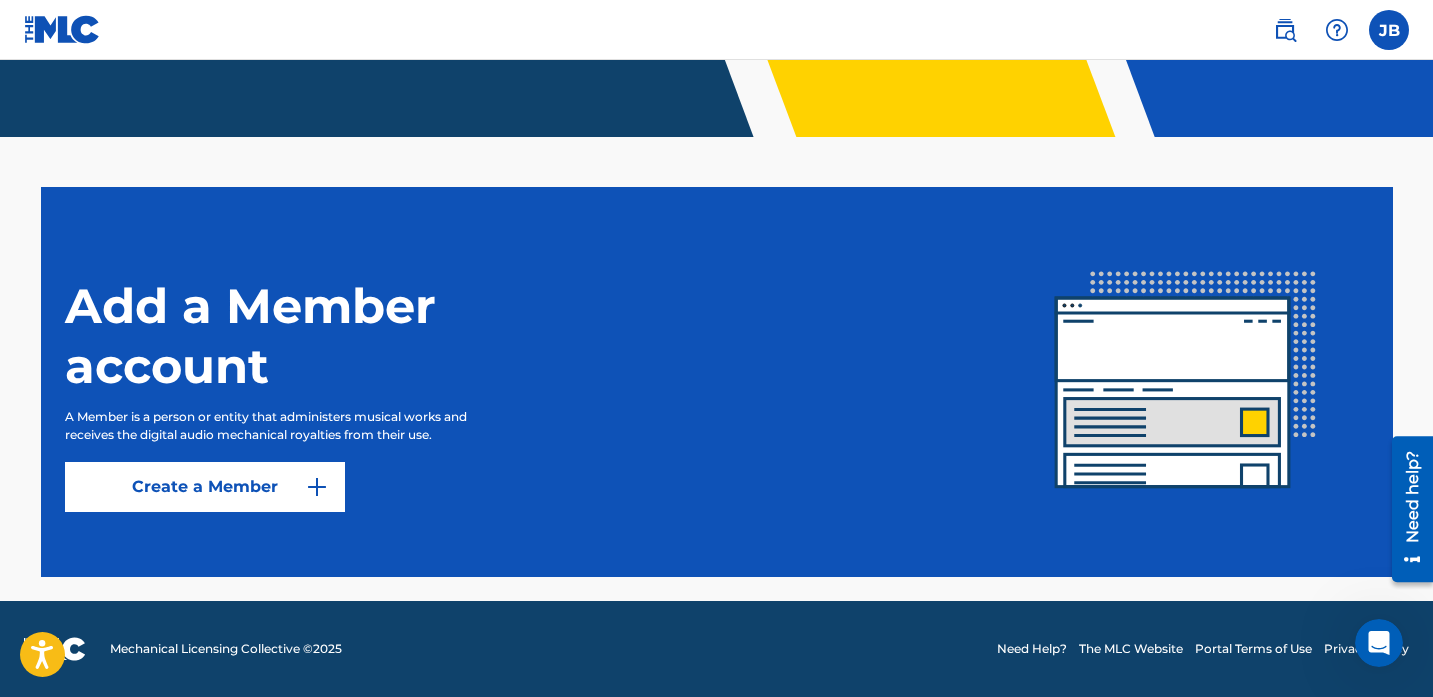 click at bounding box center (1389, 30) 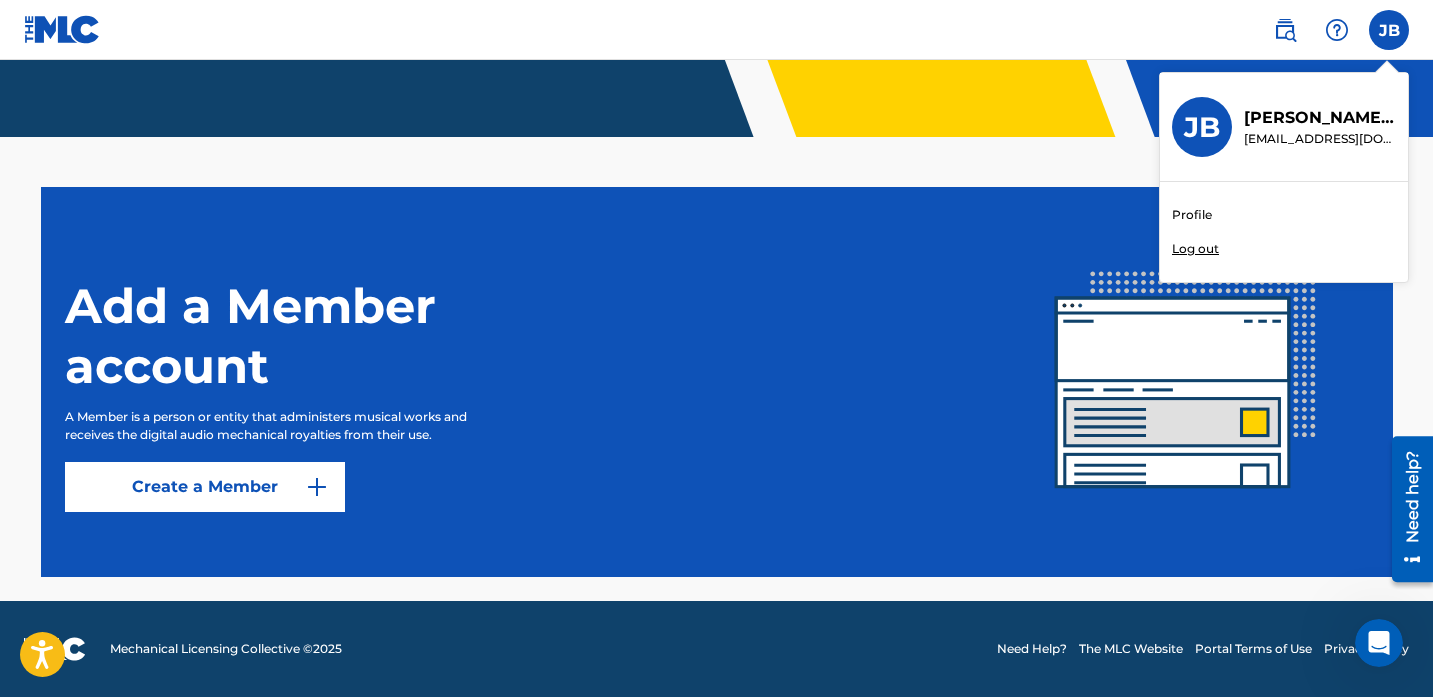 click on "Profile" at bounding box center [1192, 215] 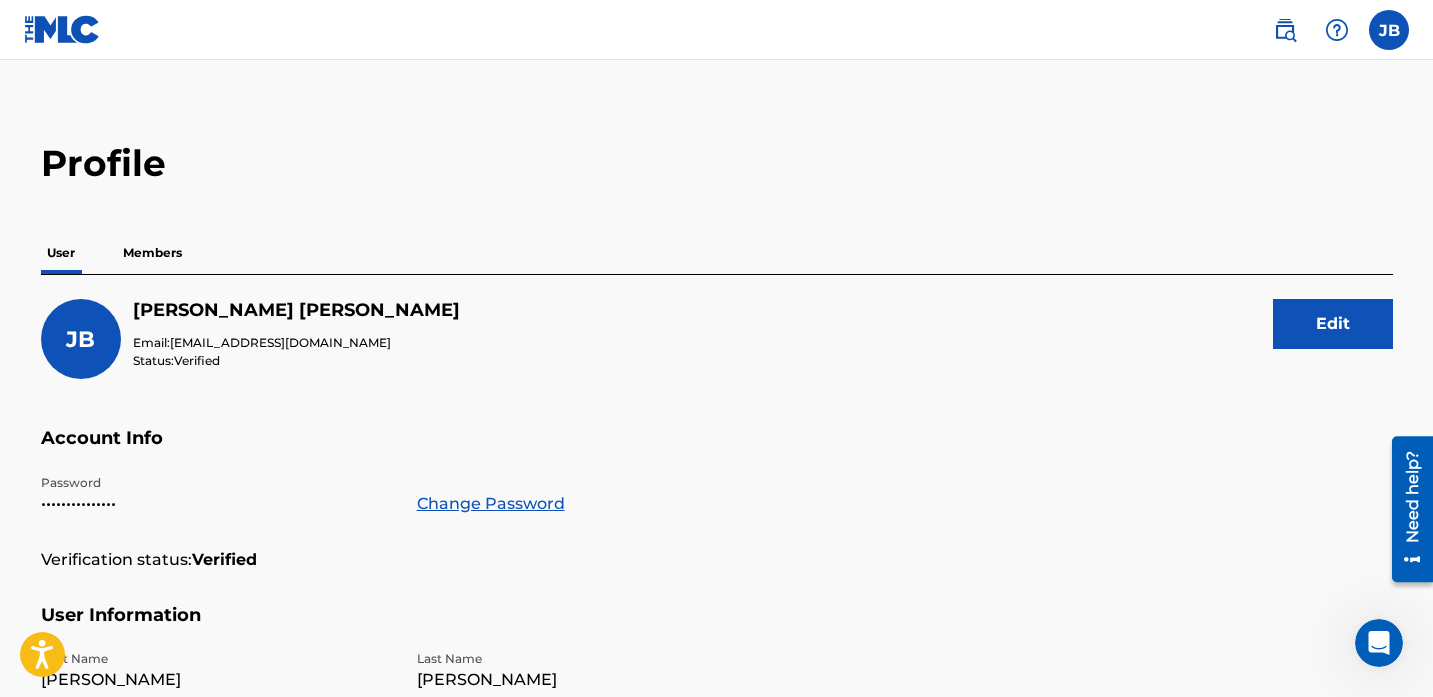 scroll, scrollTop: 0, scrollLeft: 0, axis: both 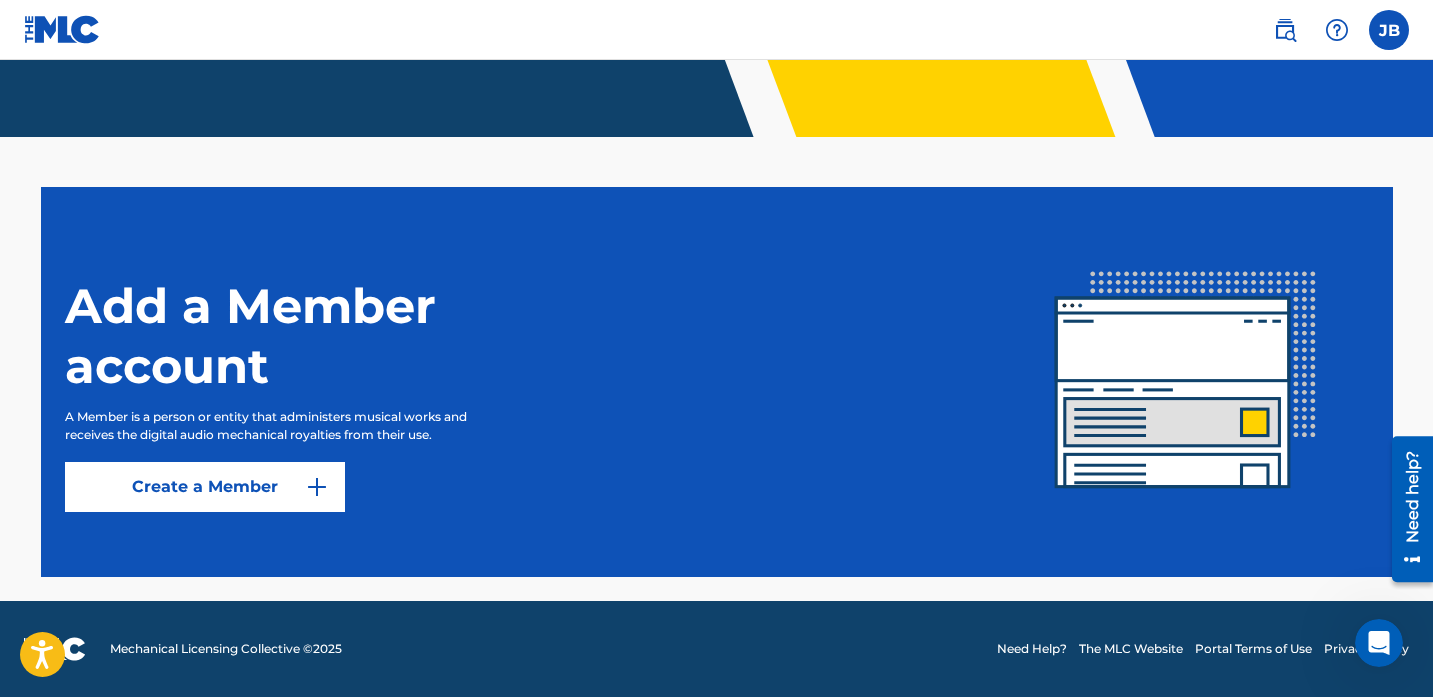 click at bounding box center [317, 487] 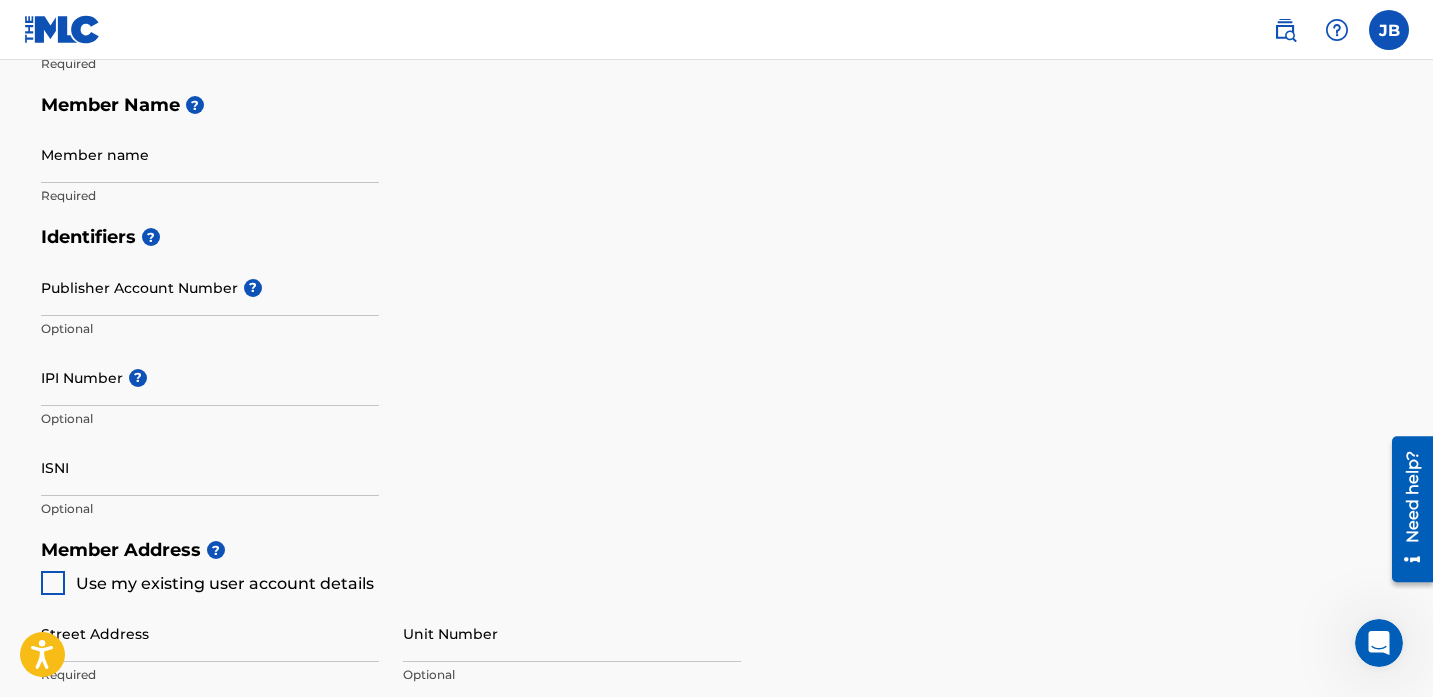 scroll, scrollTop: 0, scrollLeft: 0, axis: both 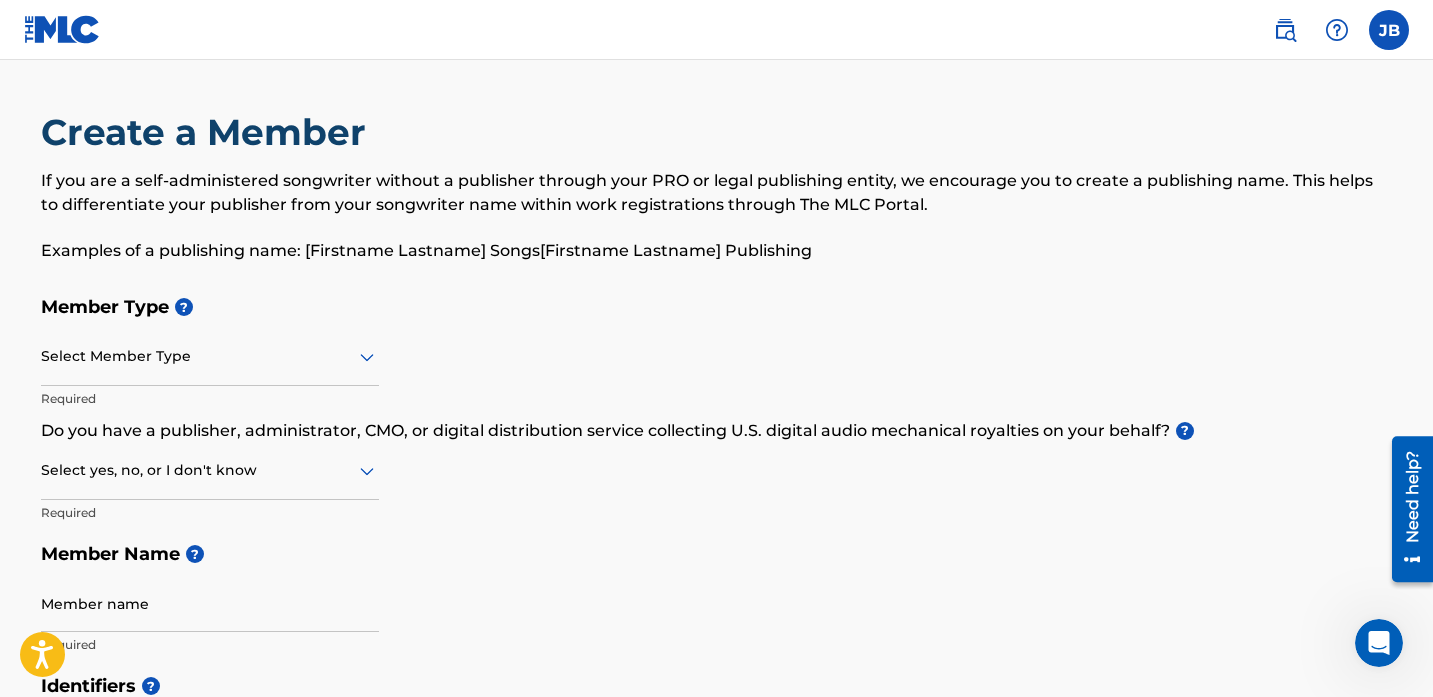 click at bounding box center (210, 356) 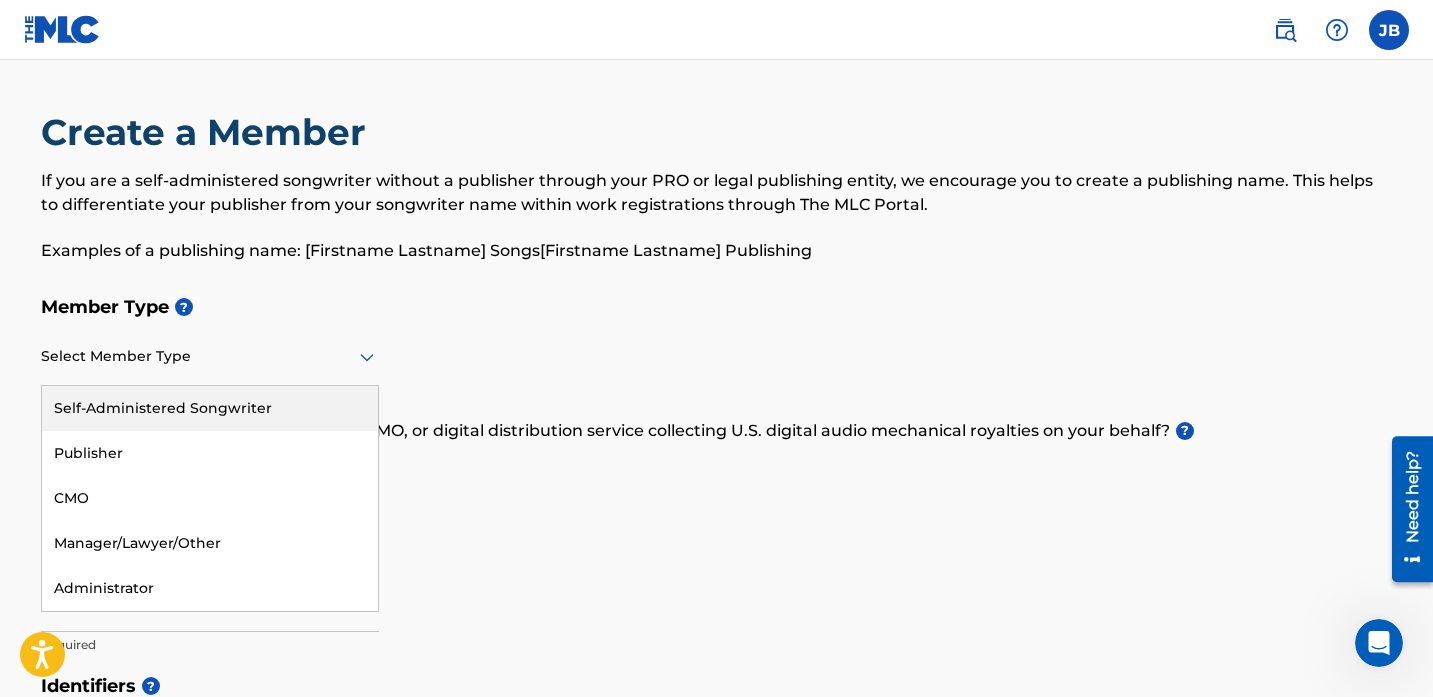 click on "Self-Administered Songwriter" at bounding box center [210, 408] 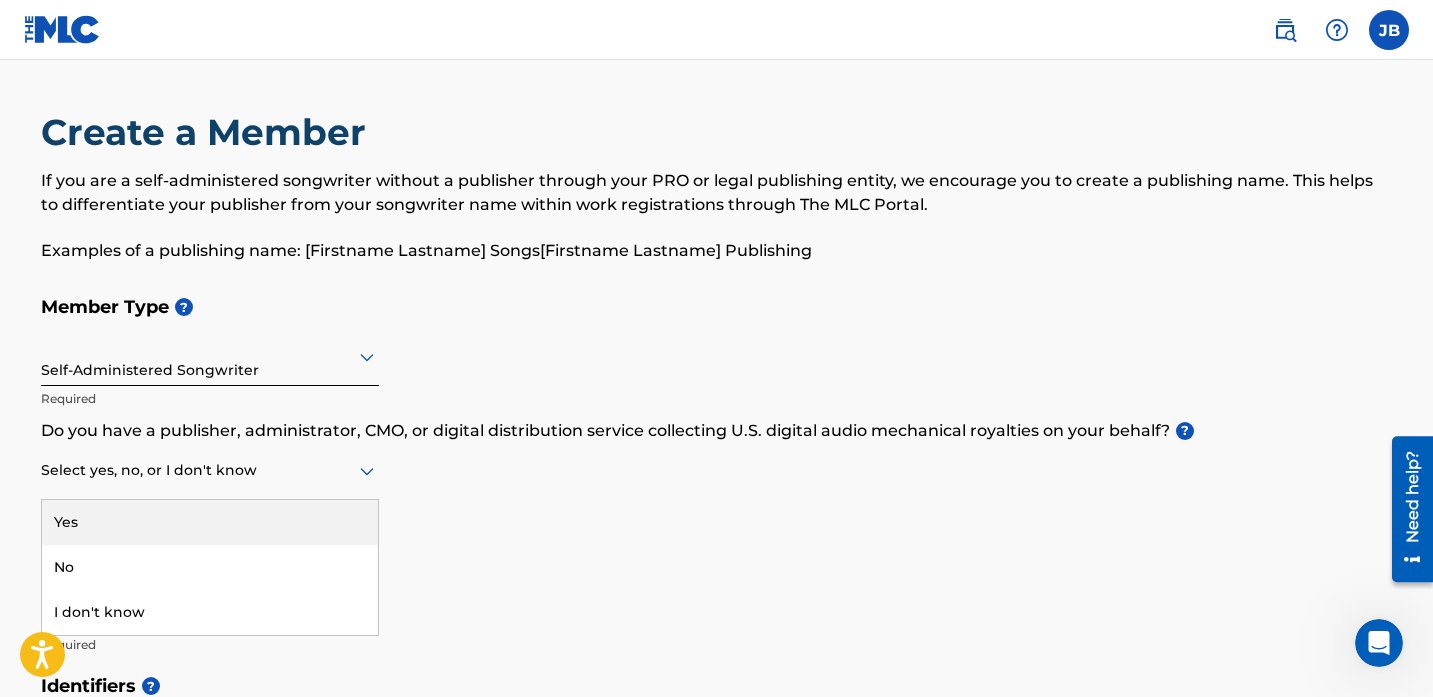 click at bounding box center (210, 470) 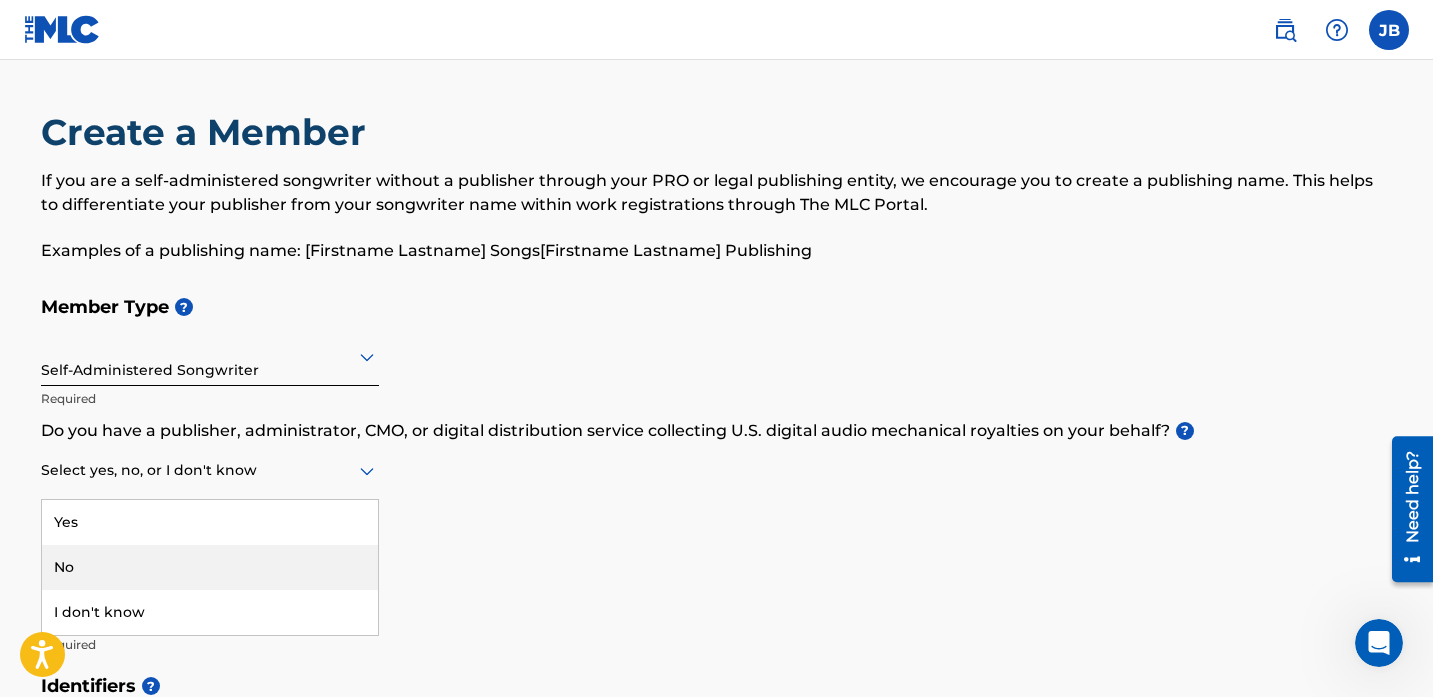 click on "No" at bounding box center (210, 567) 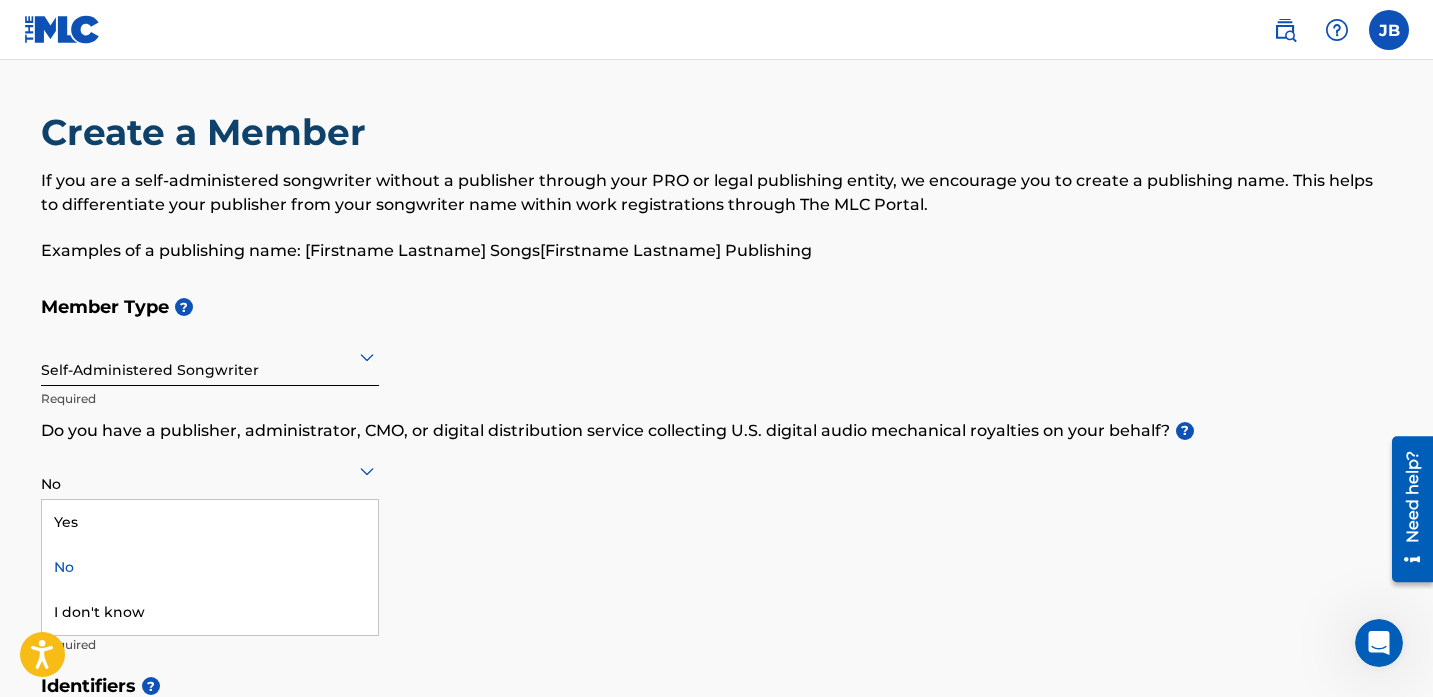 click at bounding box center [210, 470] 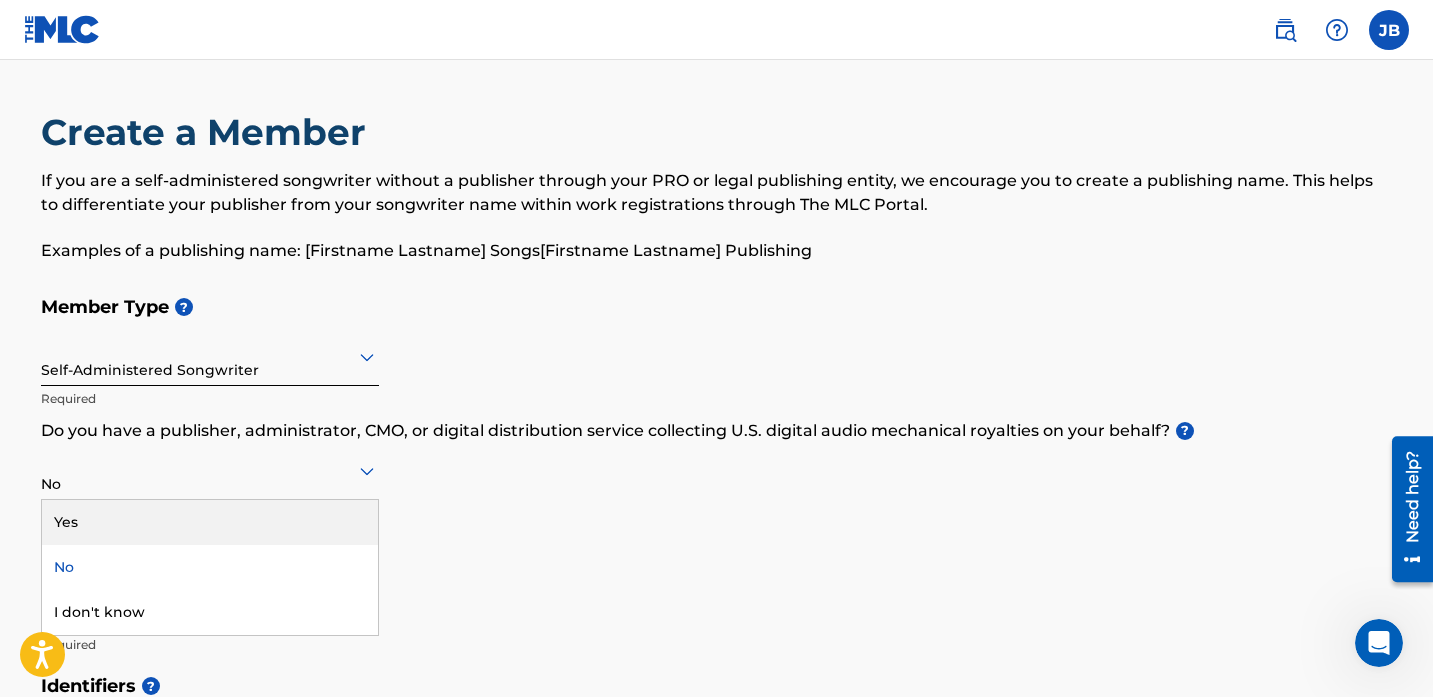 click on "Yes" at bounding box center (210, 522) 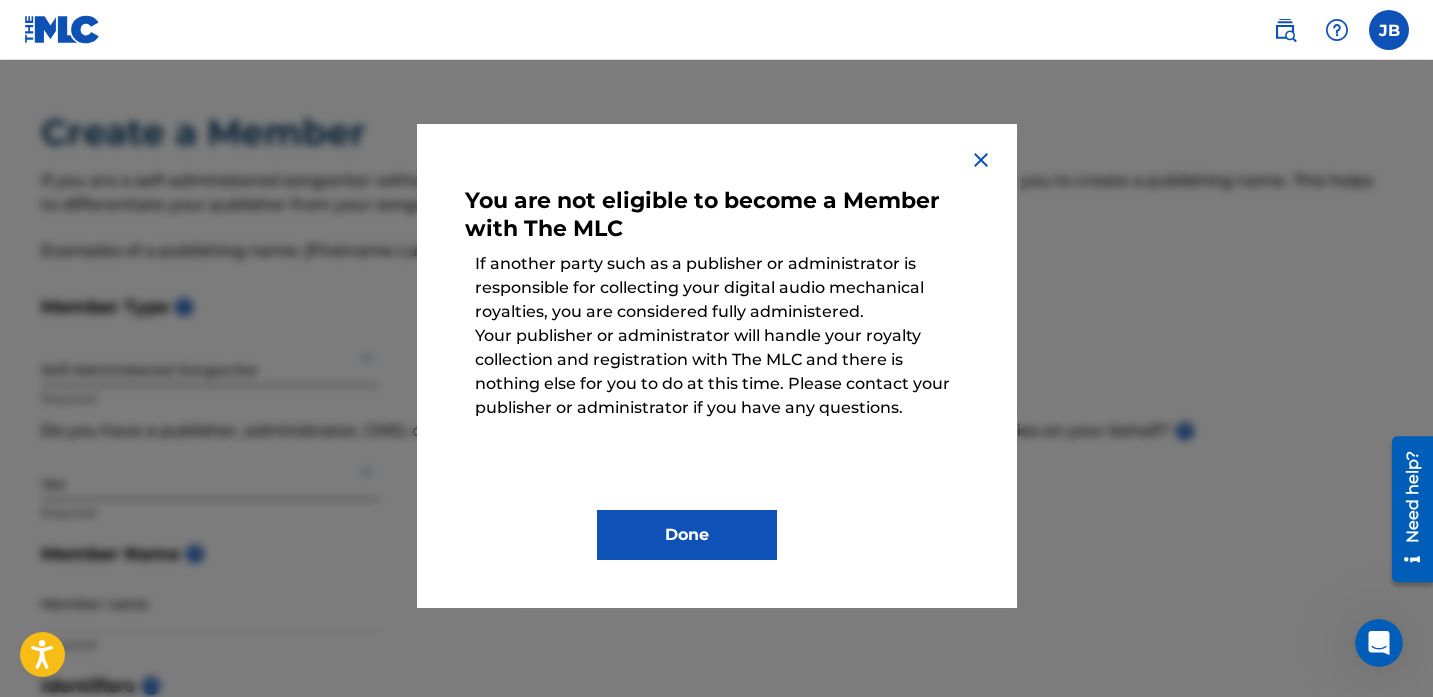 click on "Done" at bounding box center (687, 535) 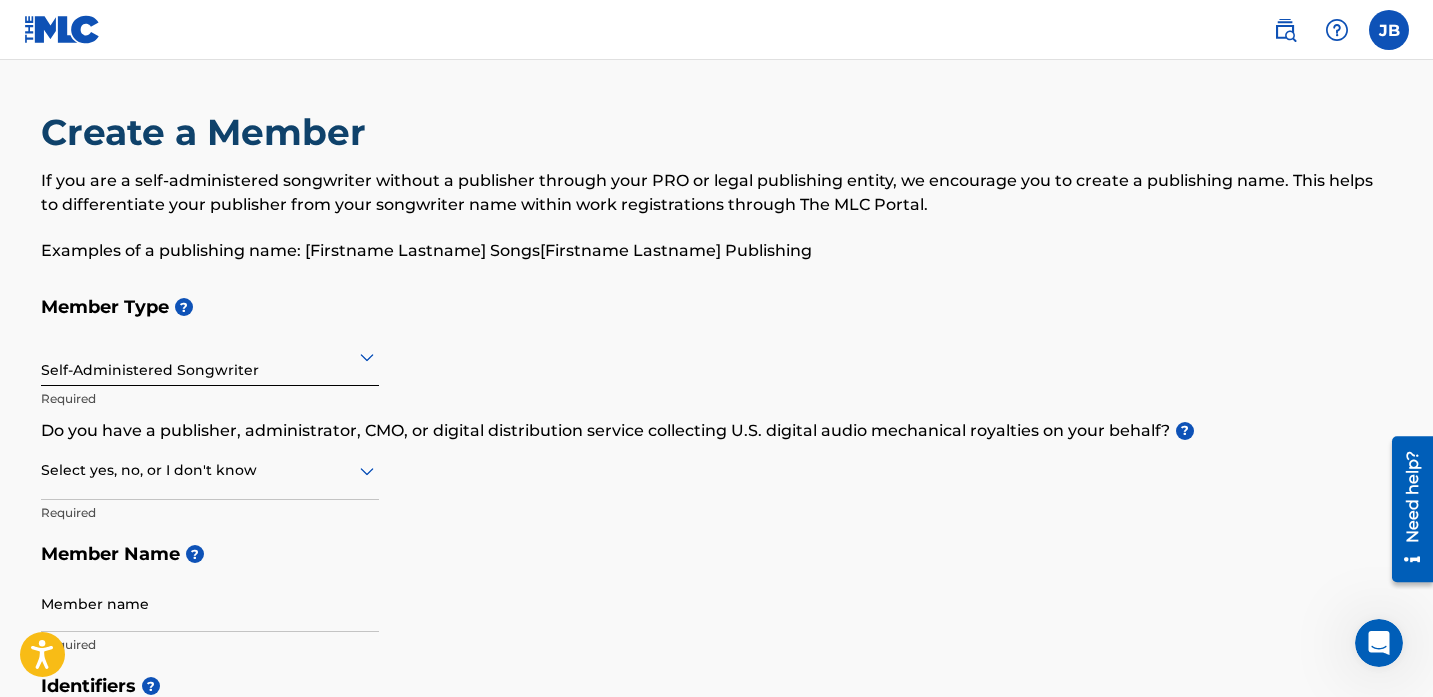 click at bounding box center [210, 470] 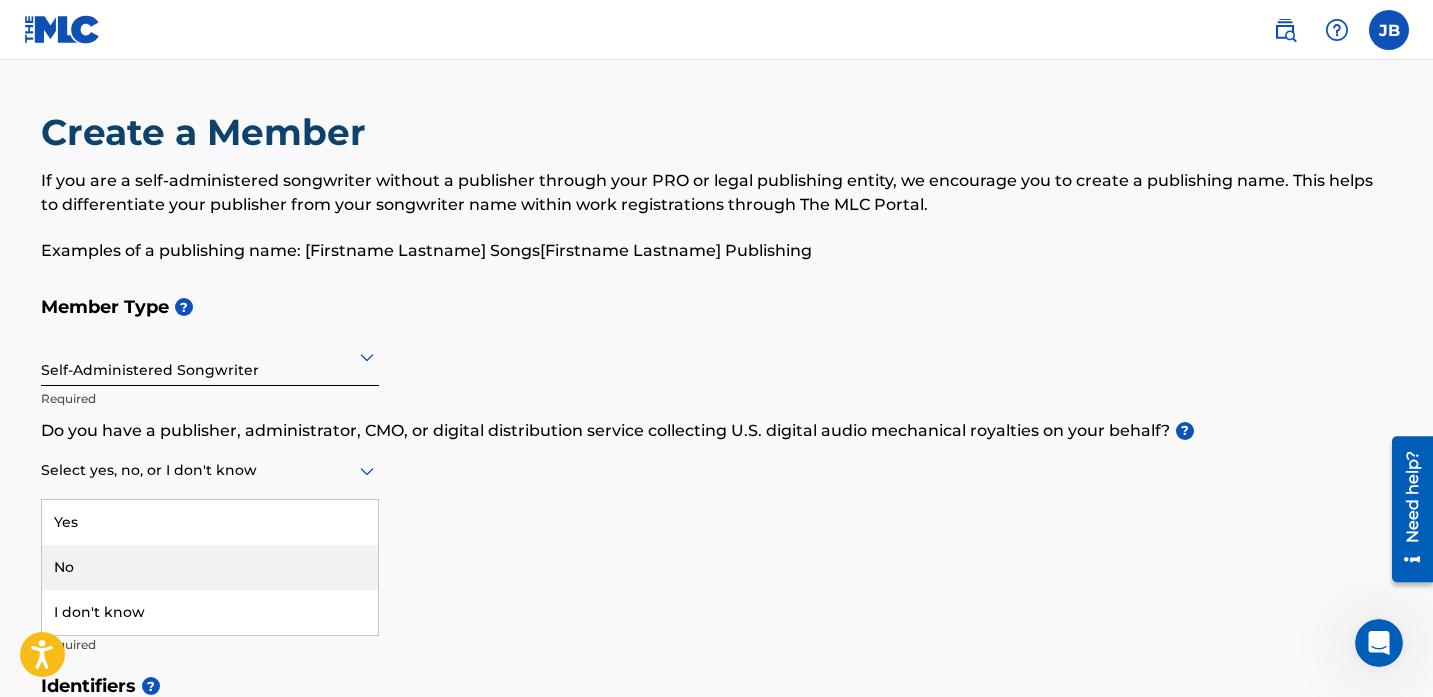 click on "No" at bounding box center [210, 567] 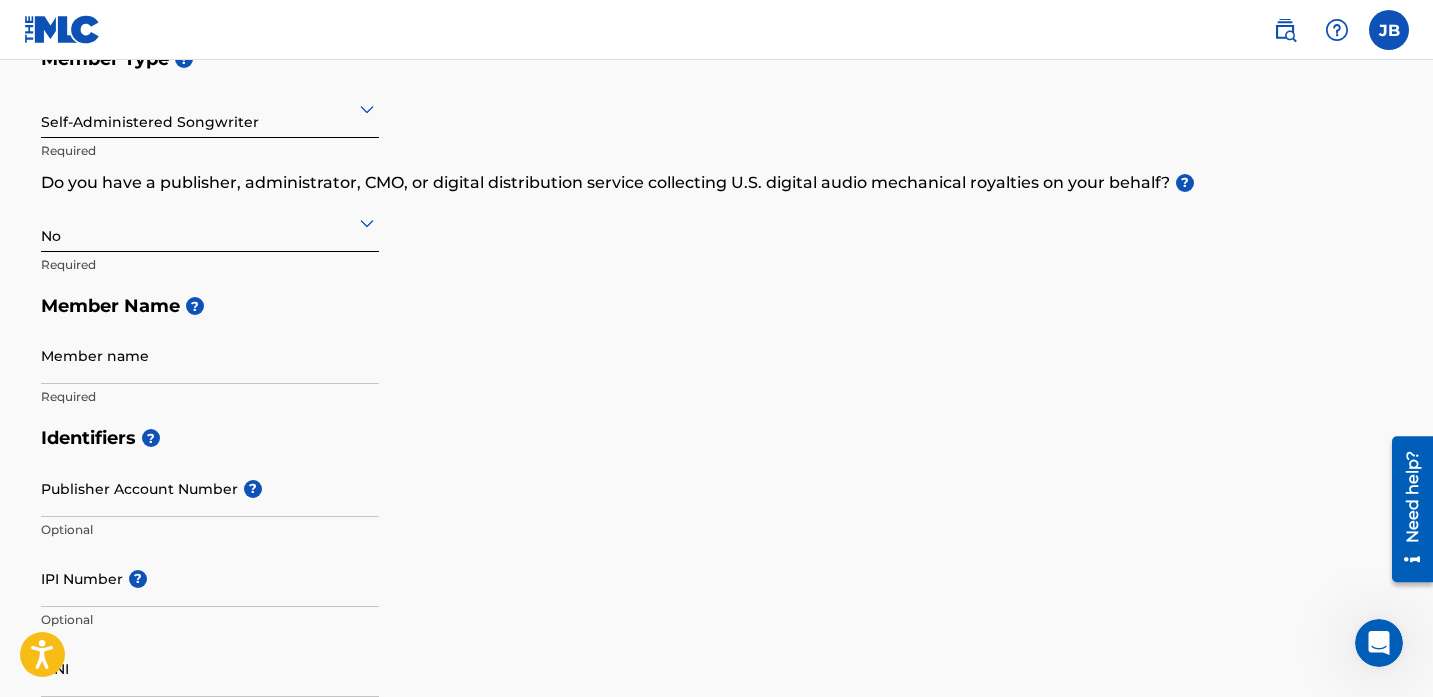 scroll, scrollTop: 290, scrollLeft: 0, axis: vertical 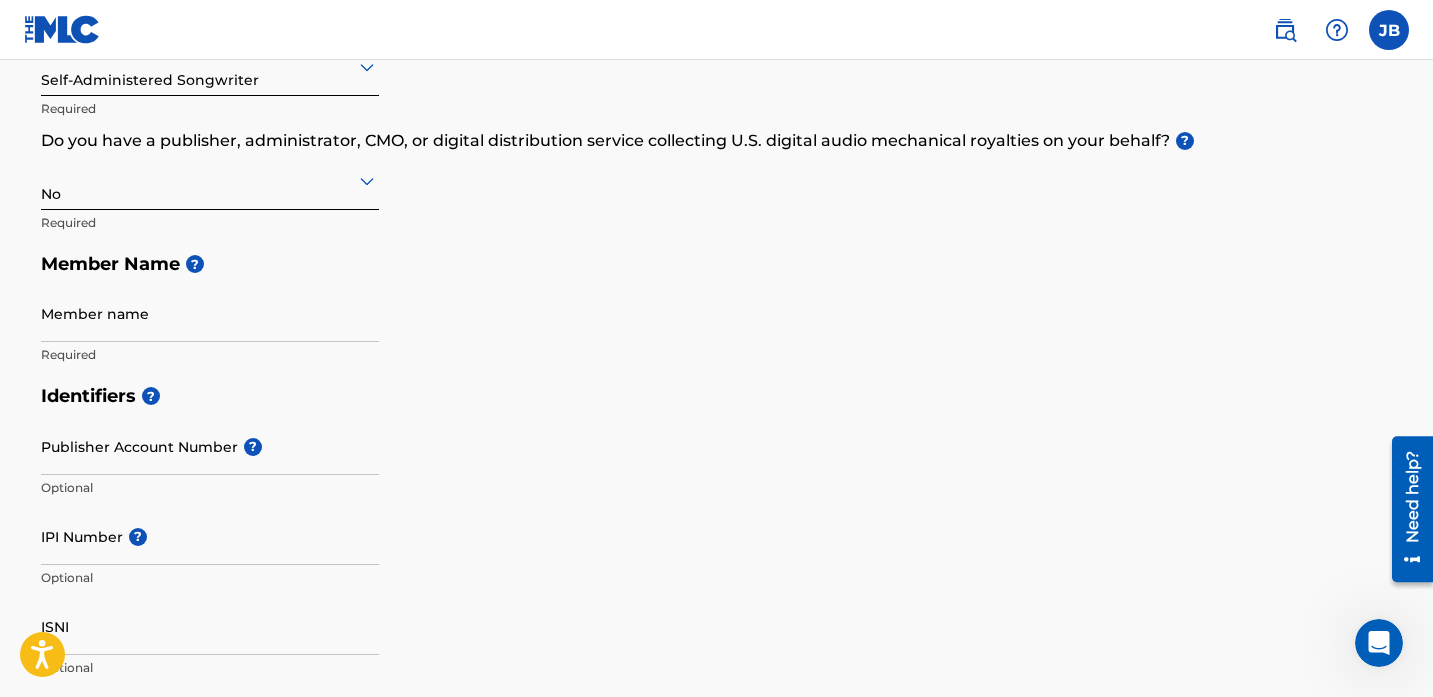 click on "Member name" at bounding box center [210, 313] 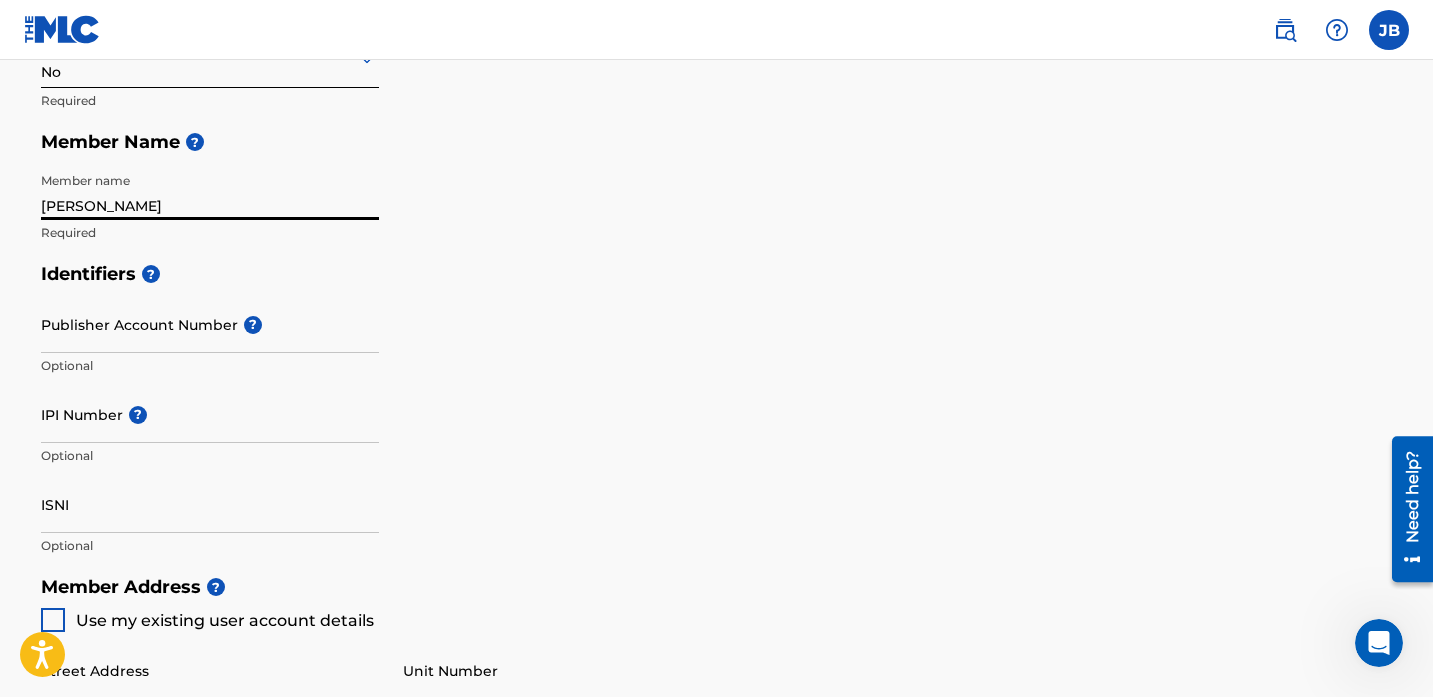 scroll, scrollTop: 473, scrollLeft: 0, axis: vertical 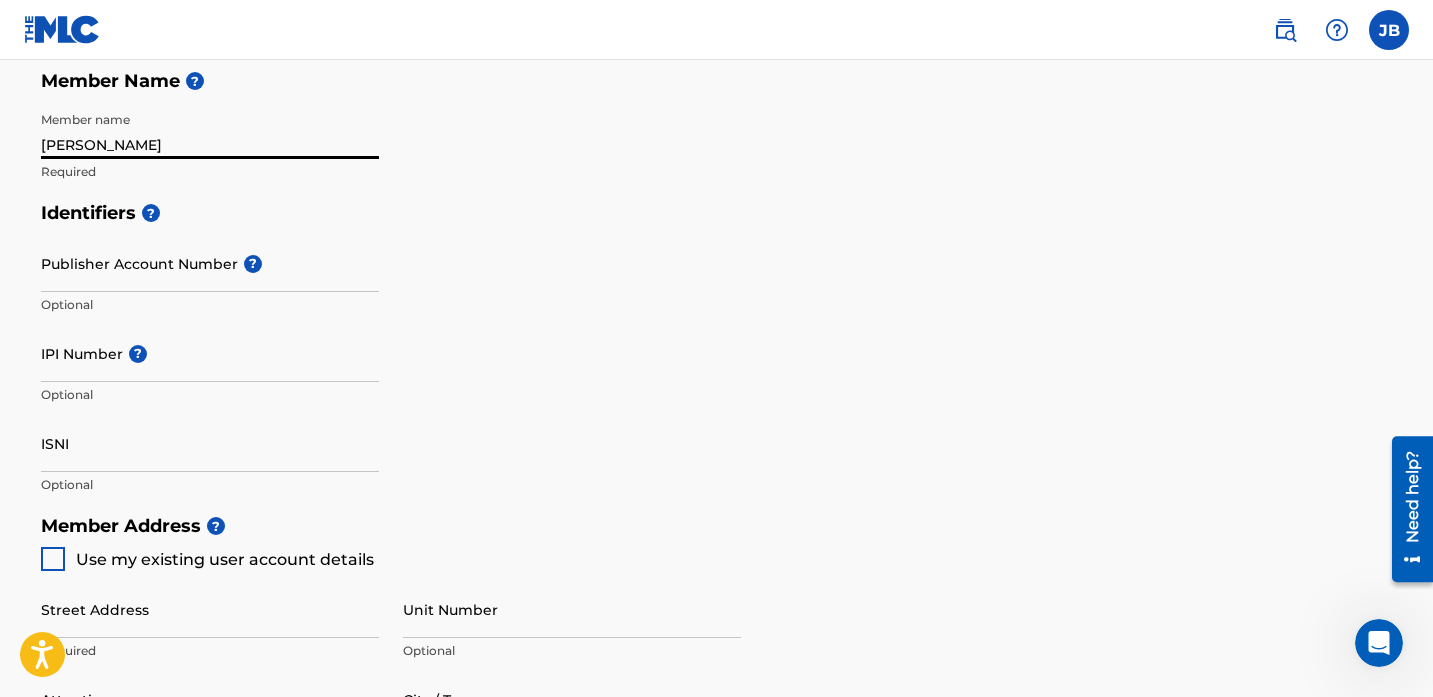type on "[PERSON_NAME]" 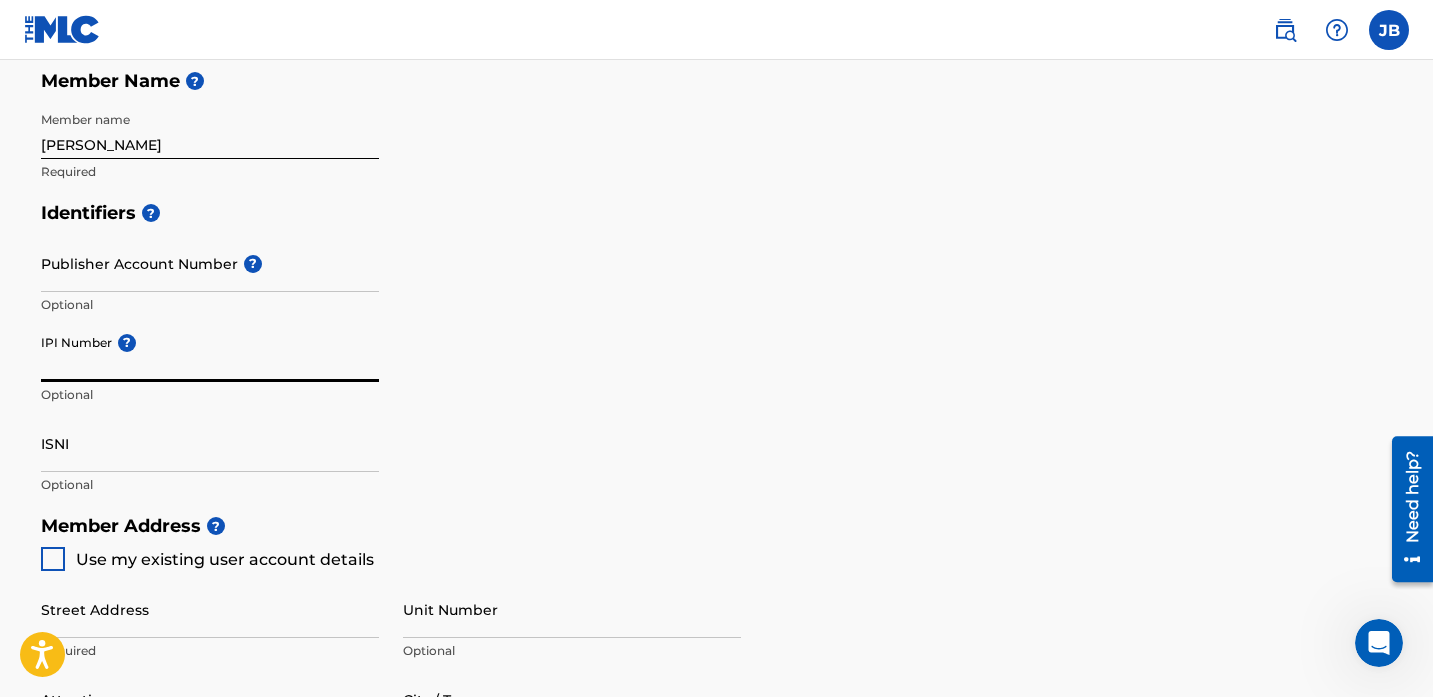 paste on "1300321924" 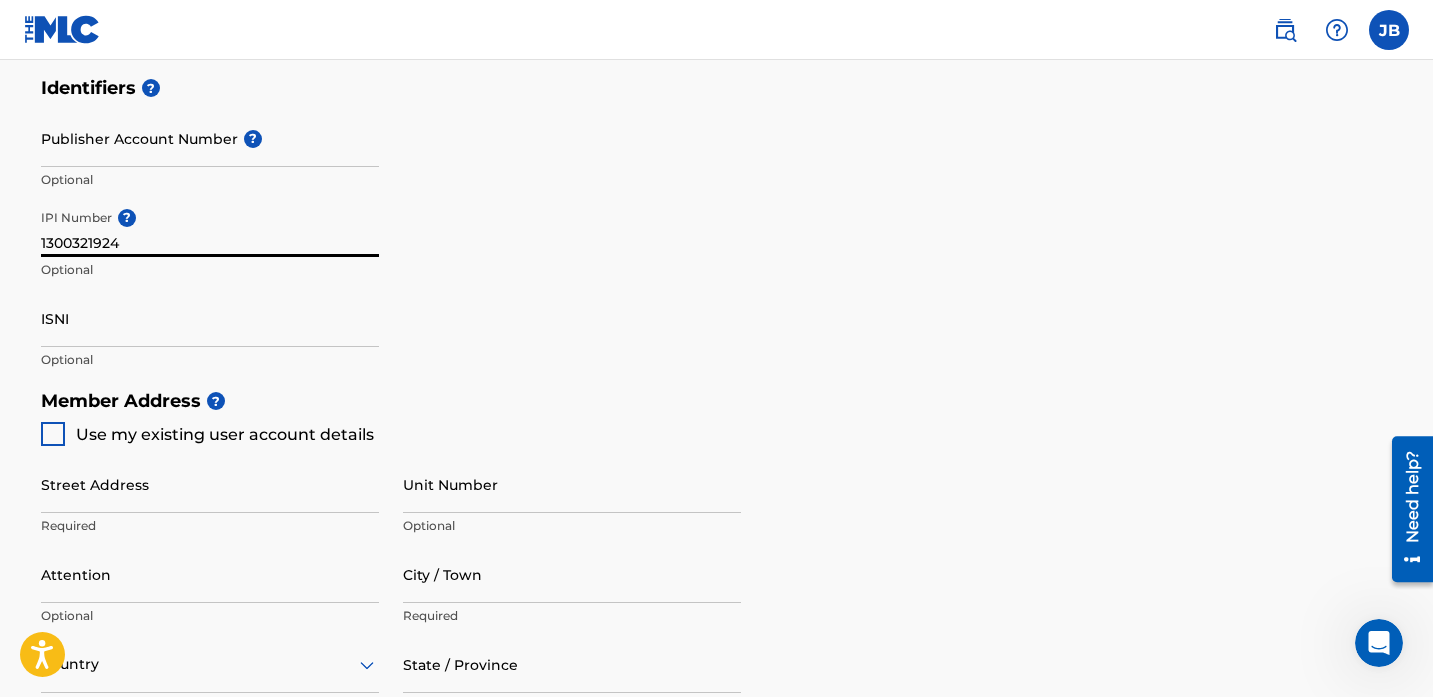 scroll, scrollTop: 685, scrollLeft: 0, axis: vertical 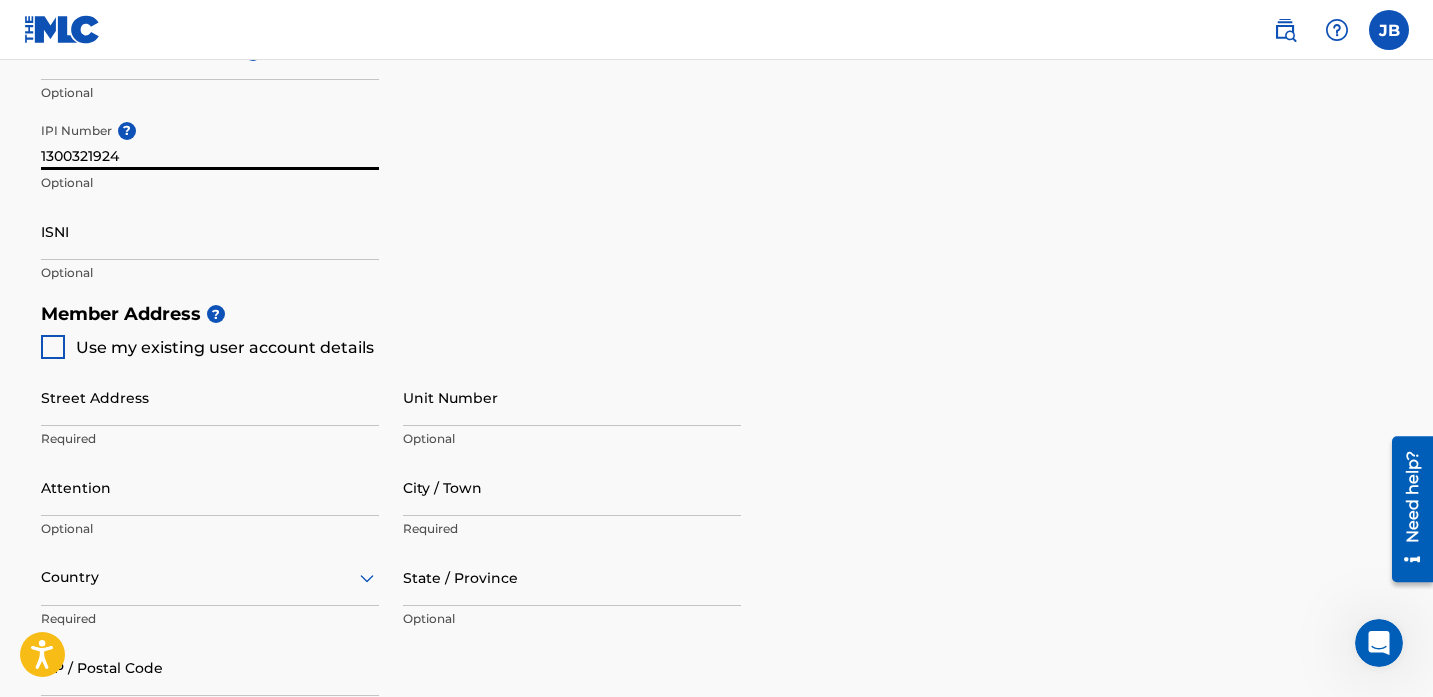 type on "1300321924" 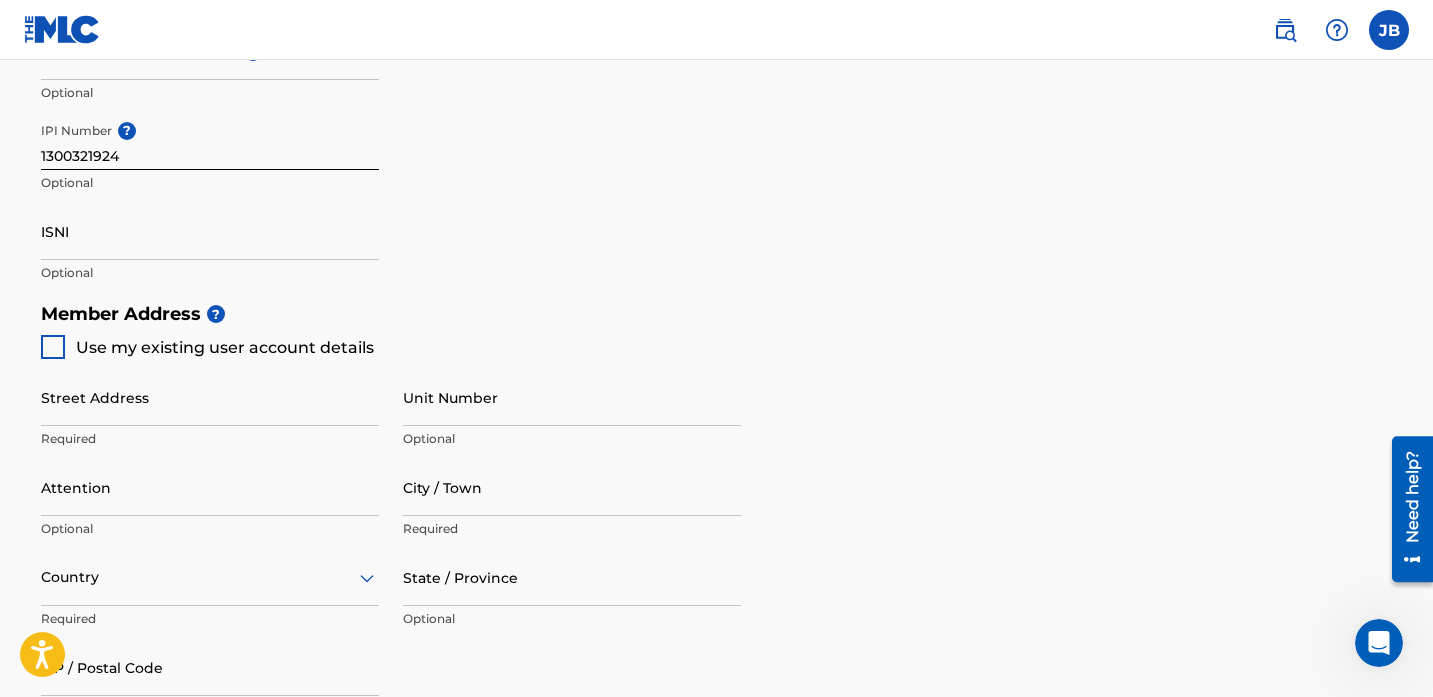 click on "Use my existing user account details" at bounding box center [207, 347] 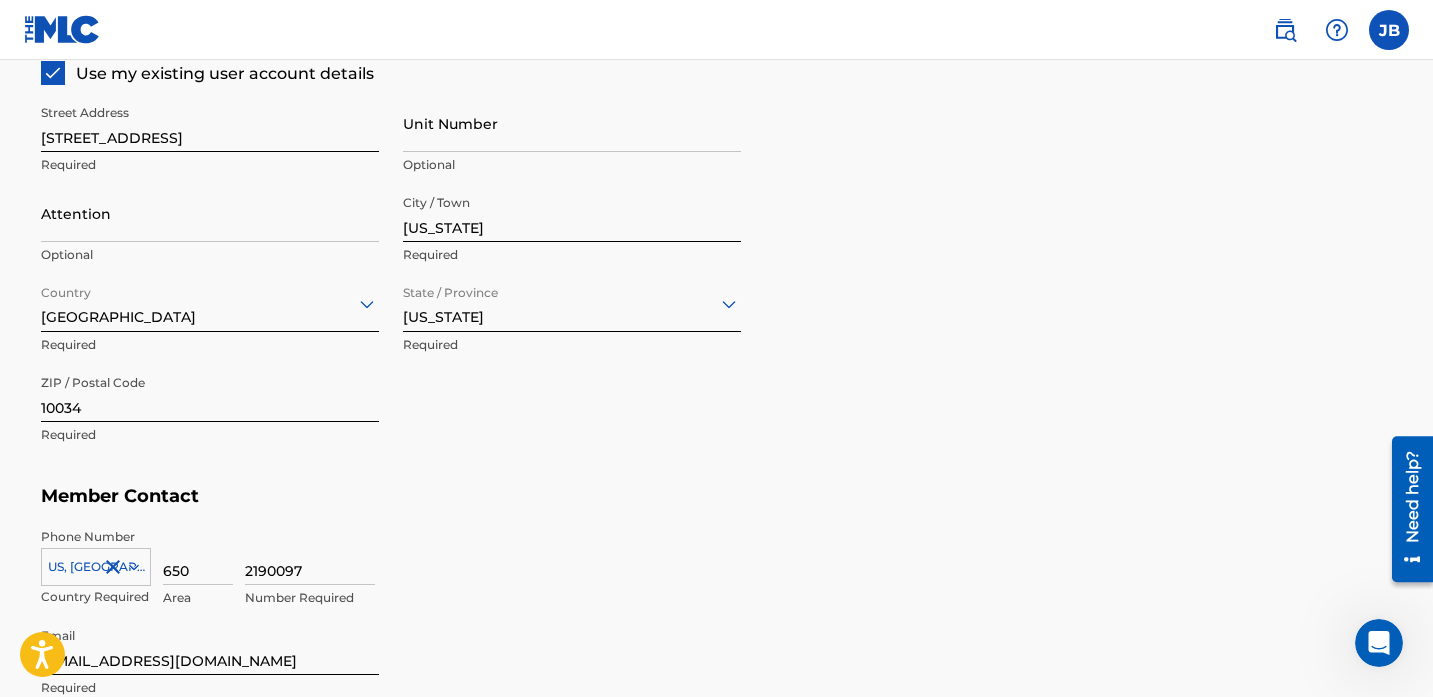 scroll, scrollTop: 888, scrollLeft: 0, axis: vertical 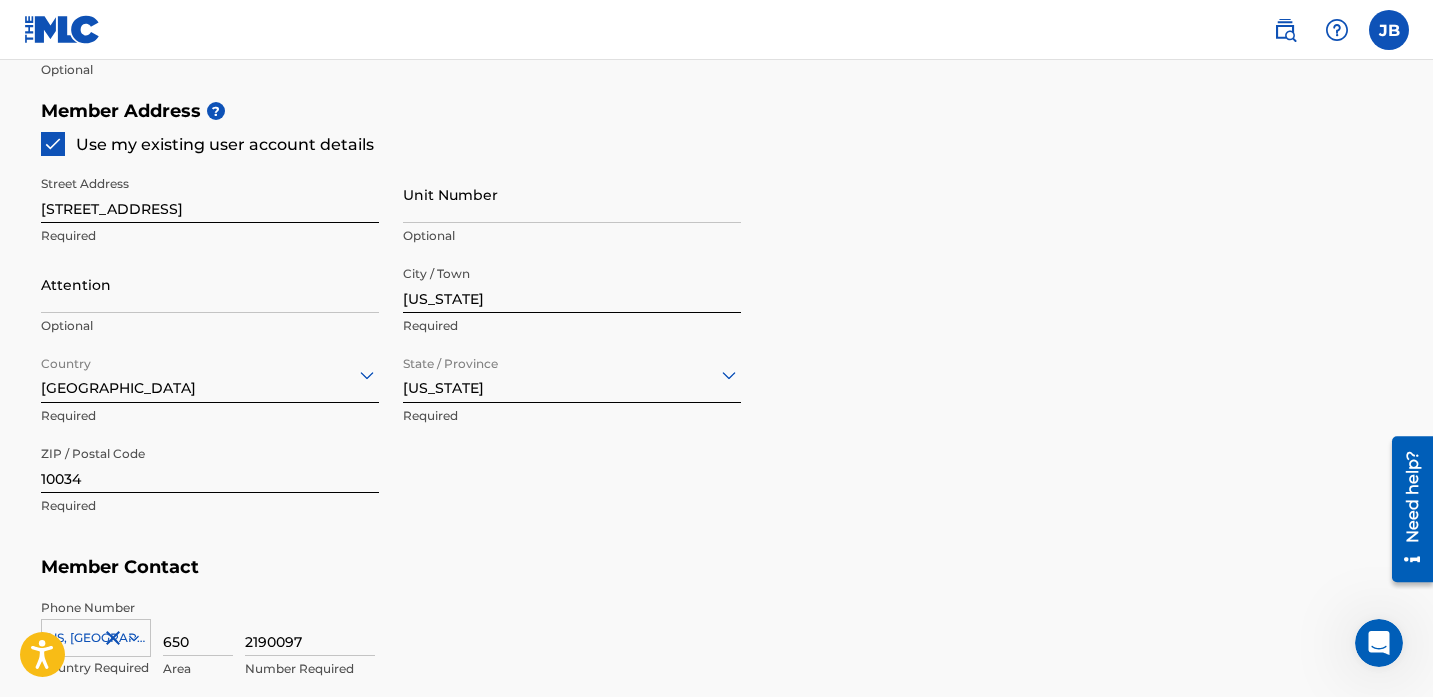 click on "Unit Number" at bounding box center [572, 194] 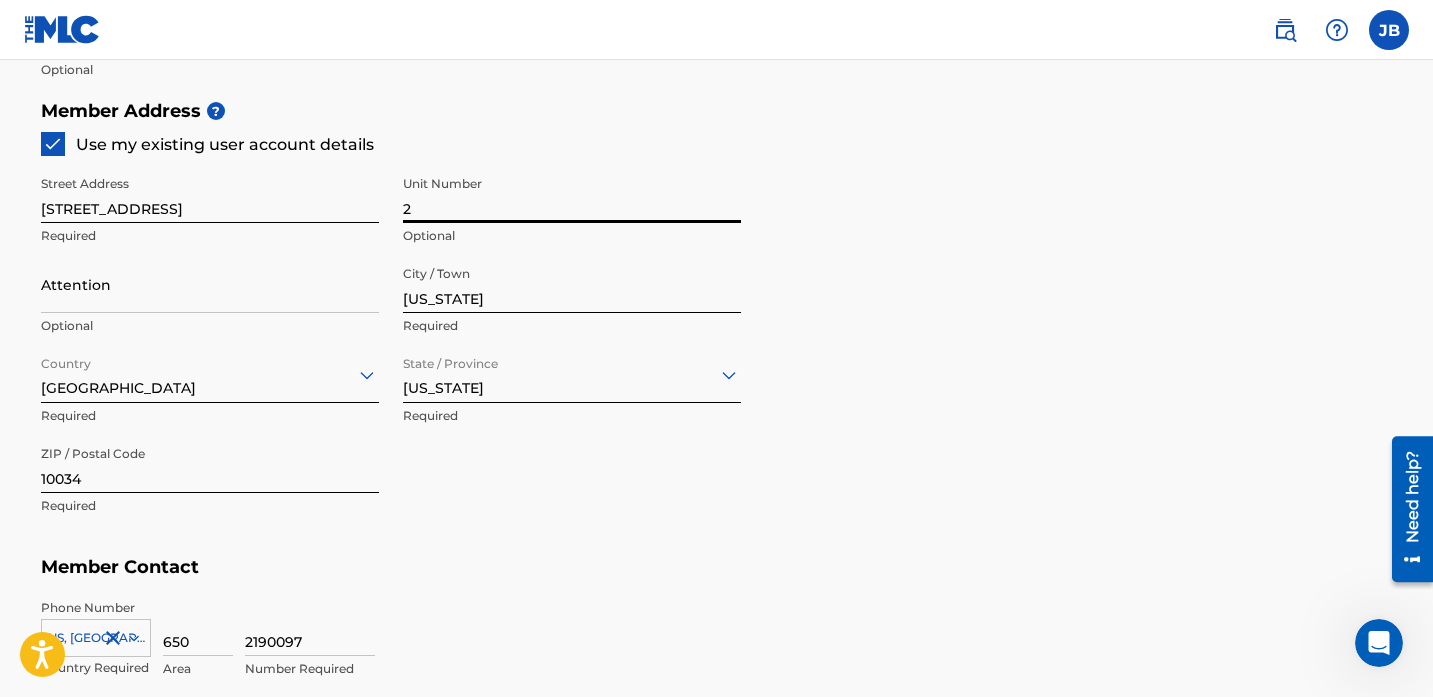 type on "2" 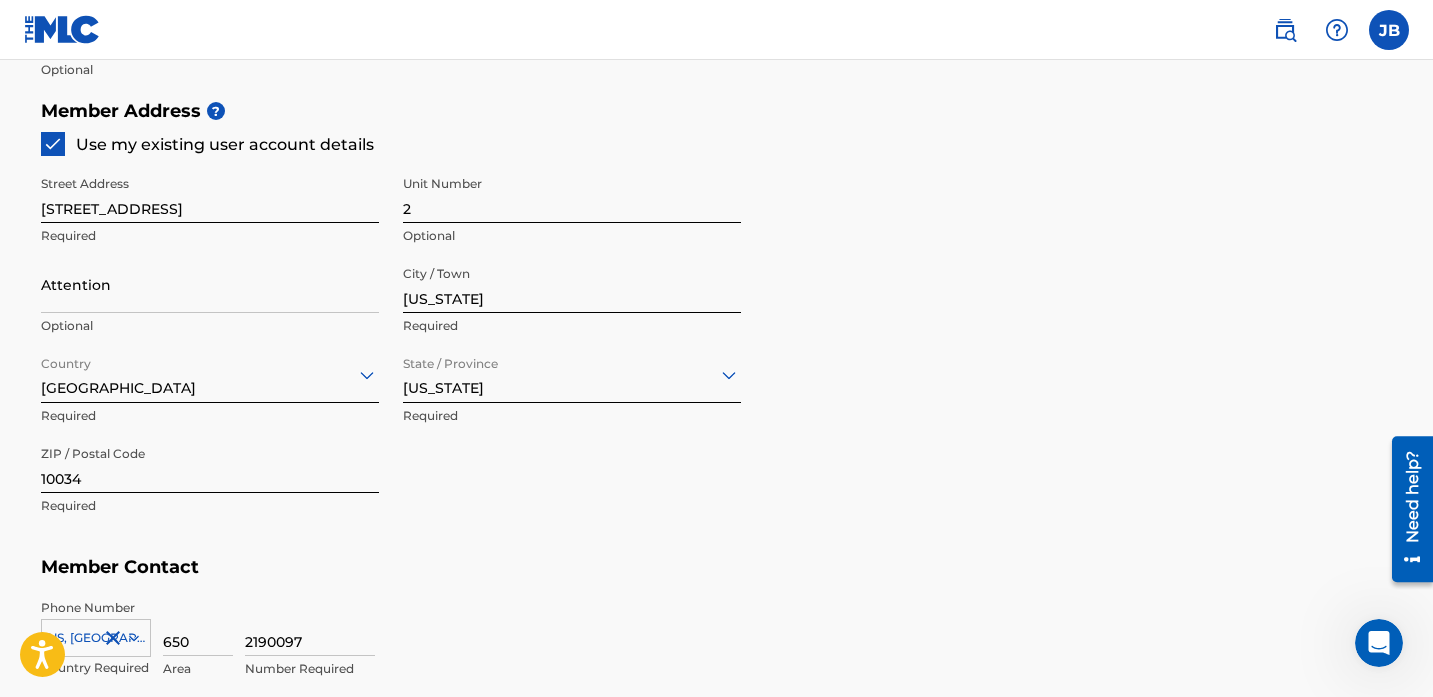 click on "Street Address [STREET_ADDRESS] Required Unit Number 2 Optional Attention Optional City / Town [US_STATE] Required Country [GEOGRAPHIC_DATA] Required State / Province [US_STATE] Required ZIP / Postal Code 10034 Required" at bounding box center [391, 346] 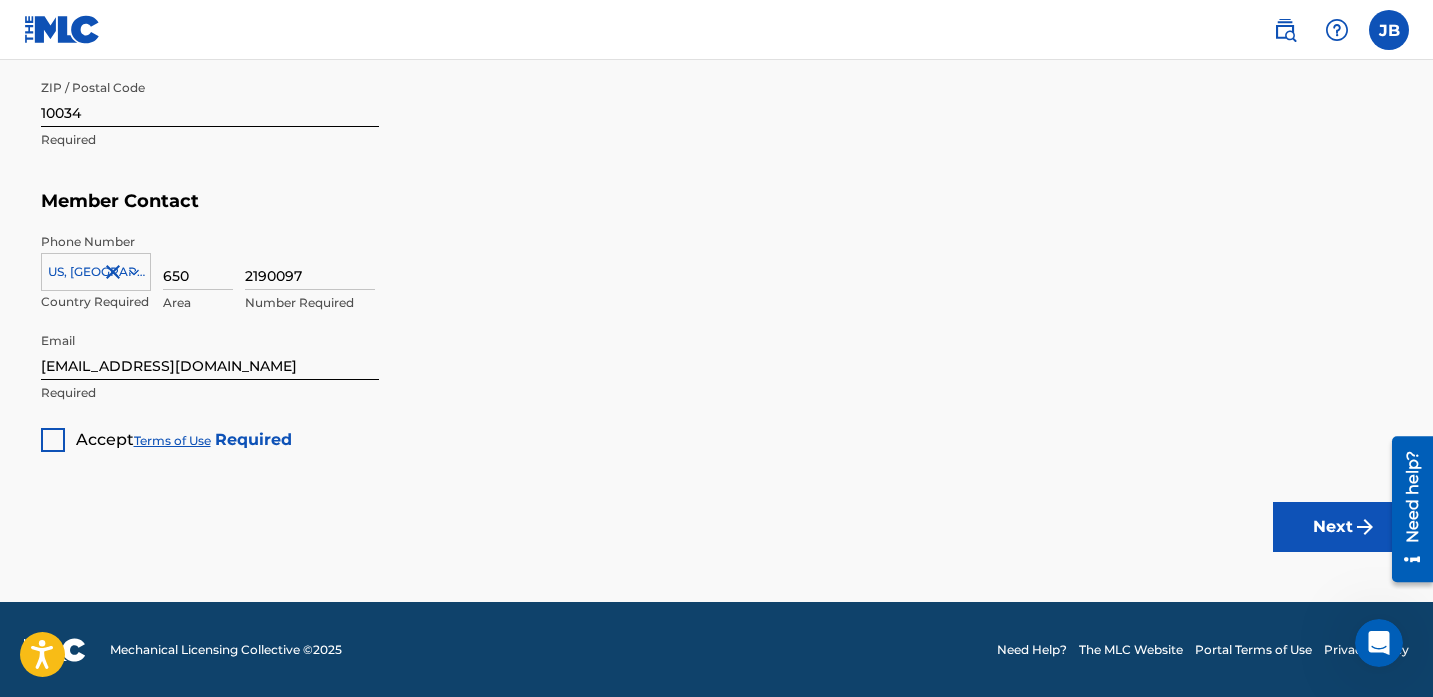 click on "Accept  Terms of Use   Required" at bounding box center [166, 432] 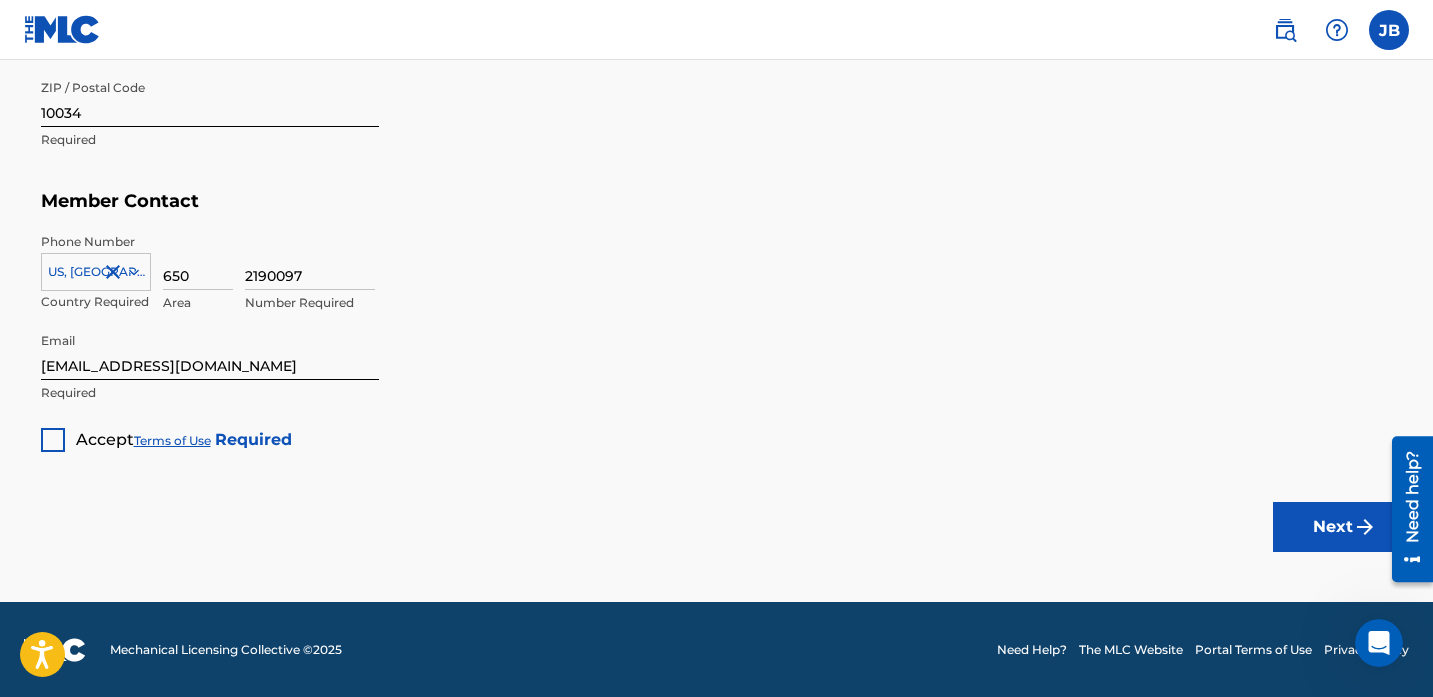 click at bounding box center (53, 440) 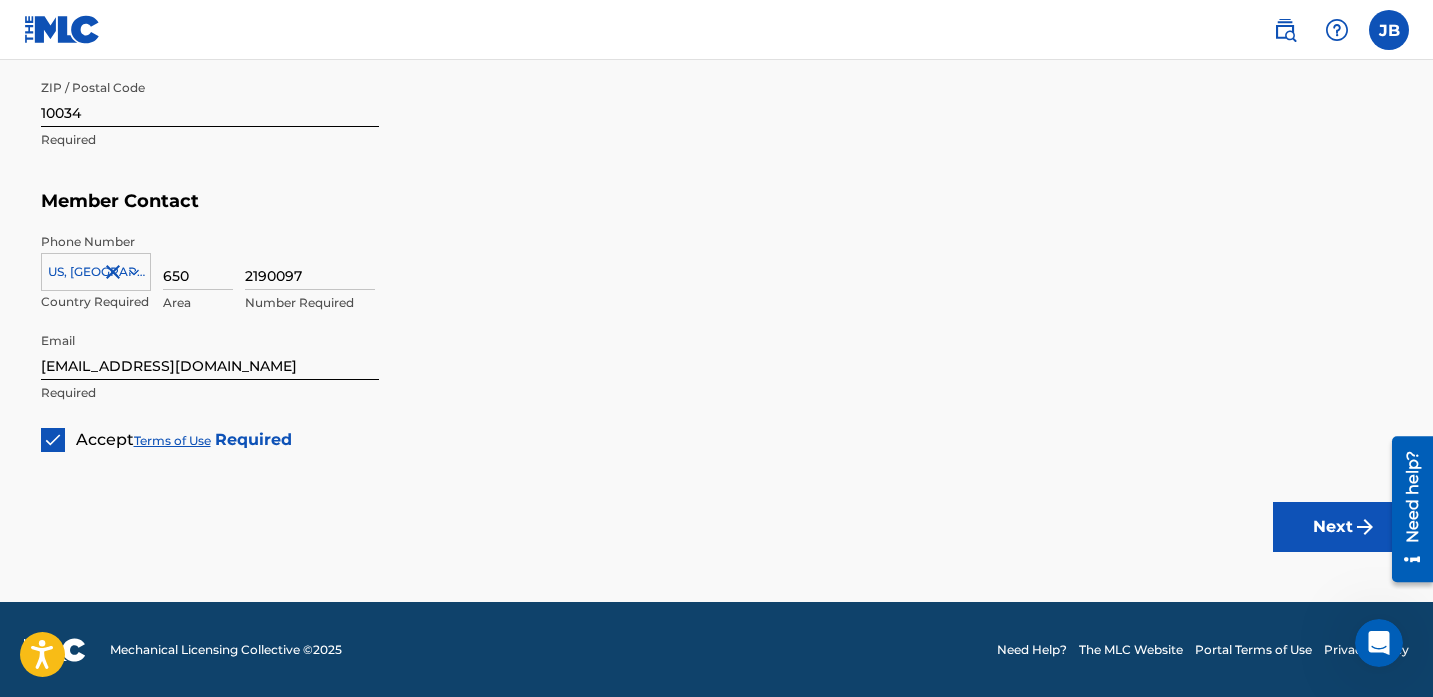 click on "Next" at bounding box center (1333, 527) 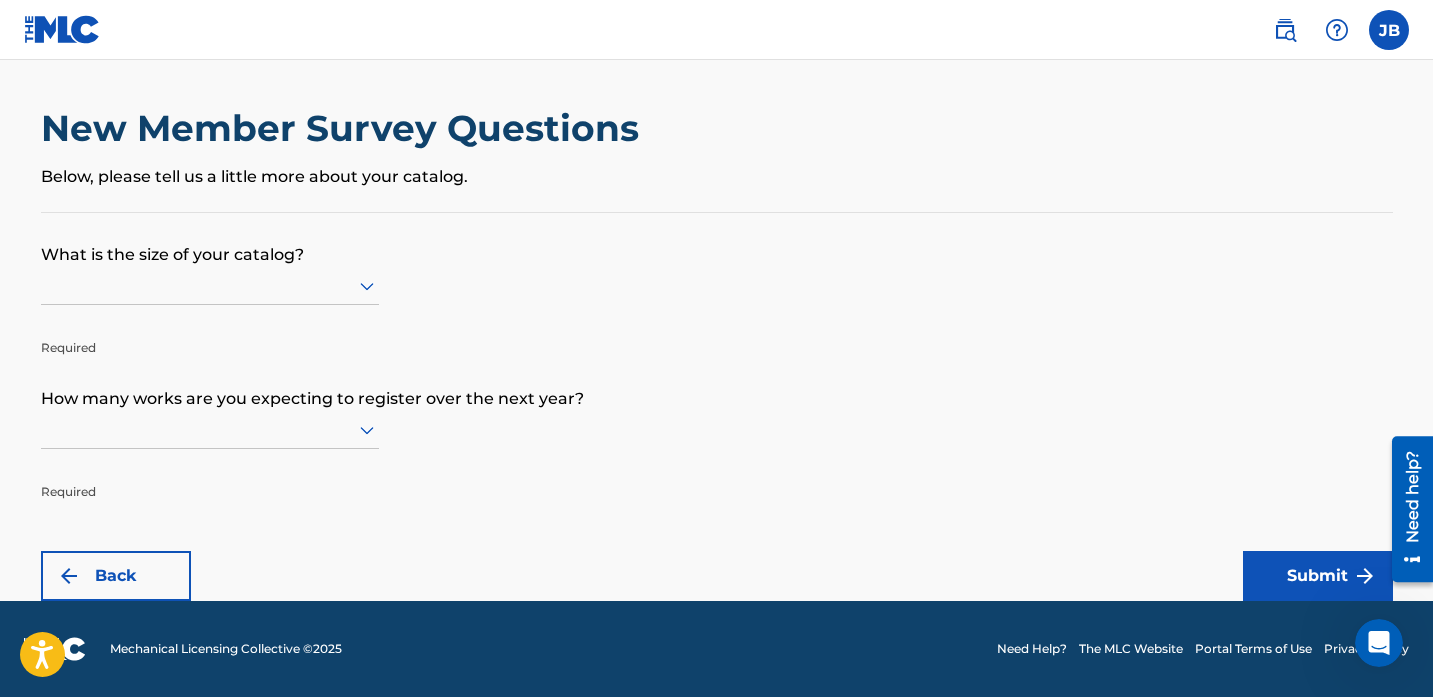 scroll, scrollTop: 0, scrollLeft: 0, axis: both 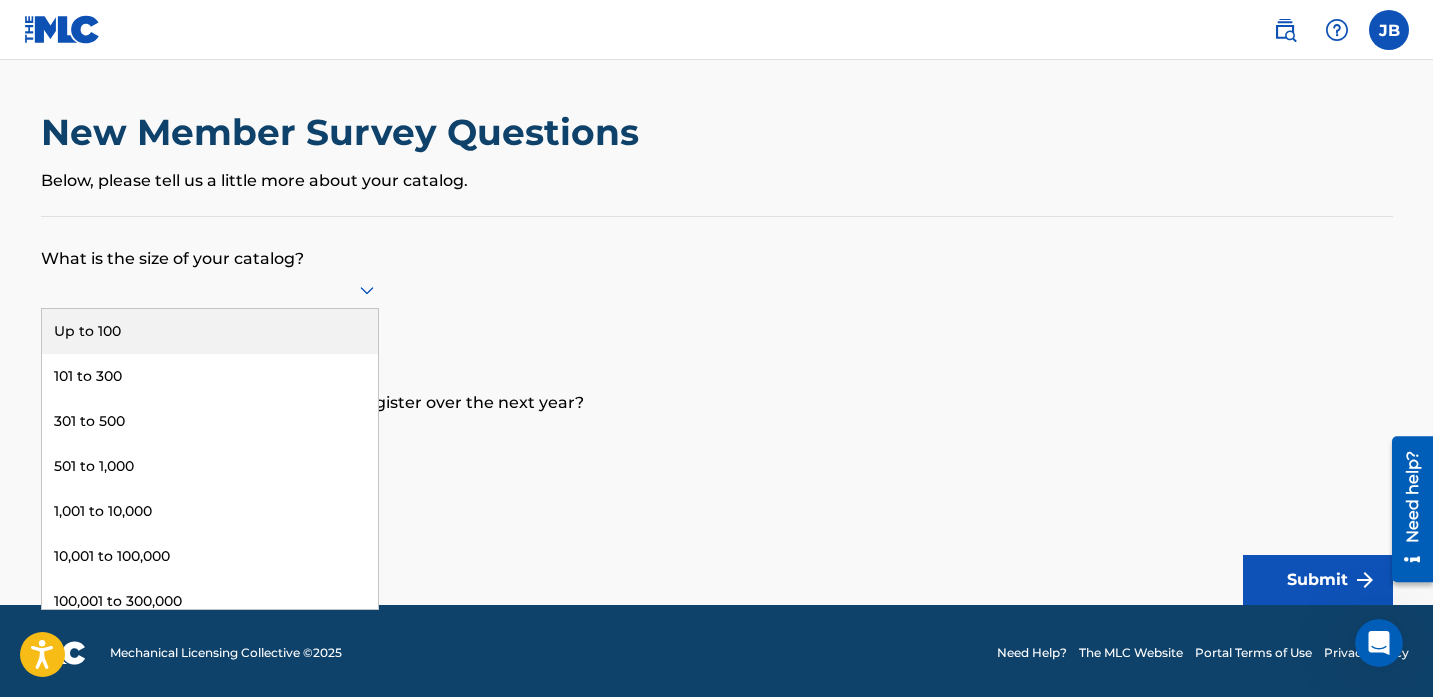 click at bounding box center (210, 289) 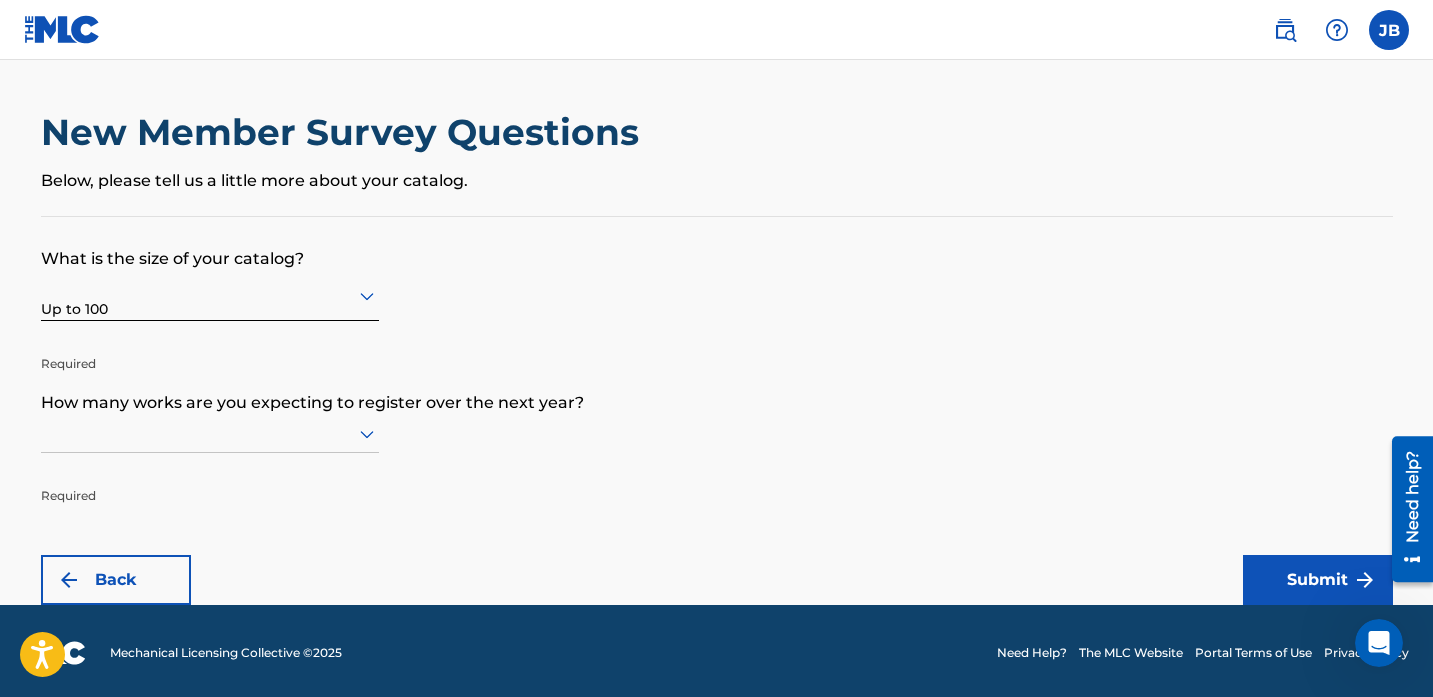 scroll, scrollTop: 4, scrollLeft: 0, axis: vertical 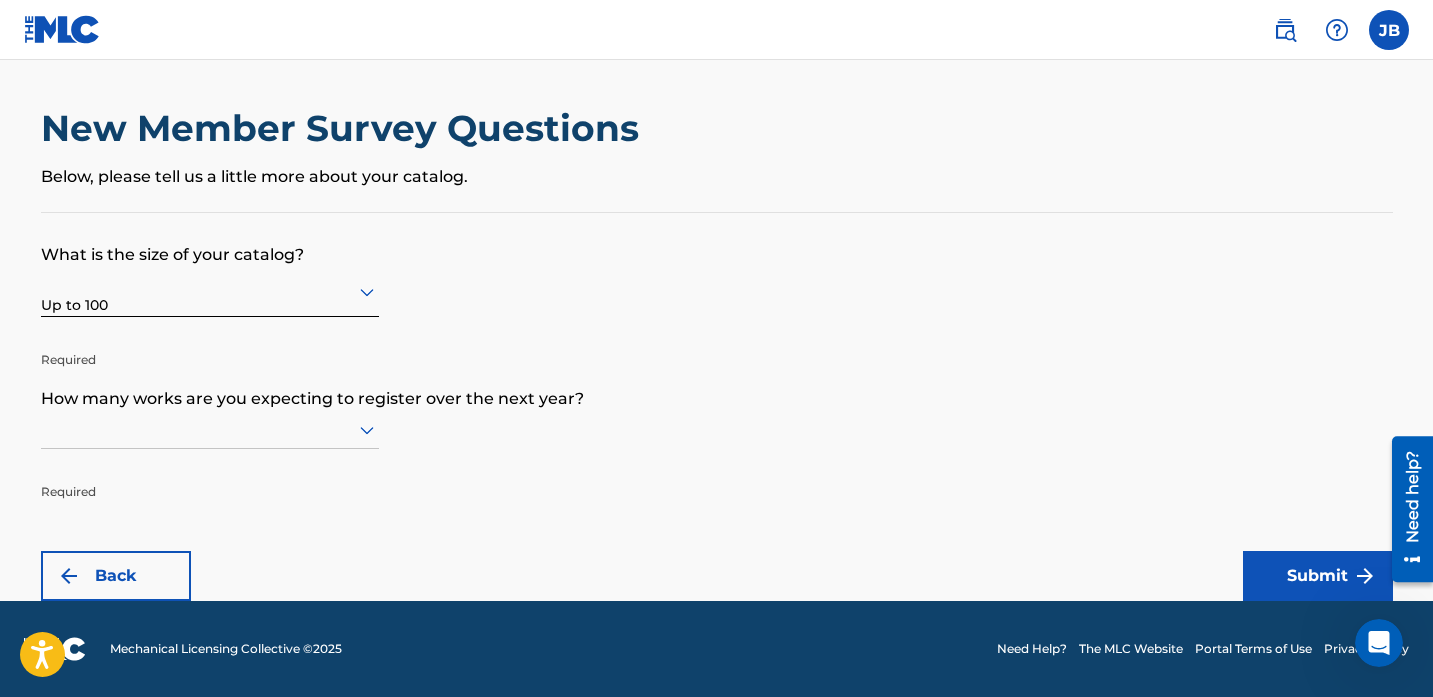 click at bounding box center [210, 429] 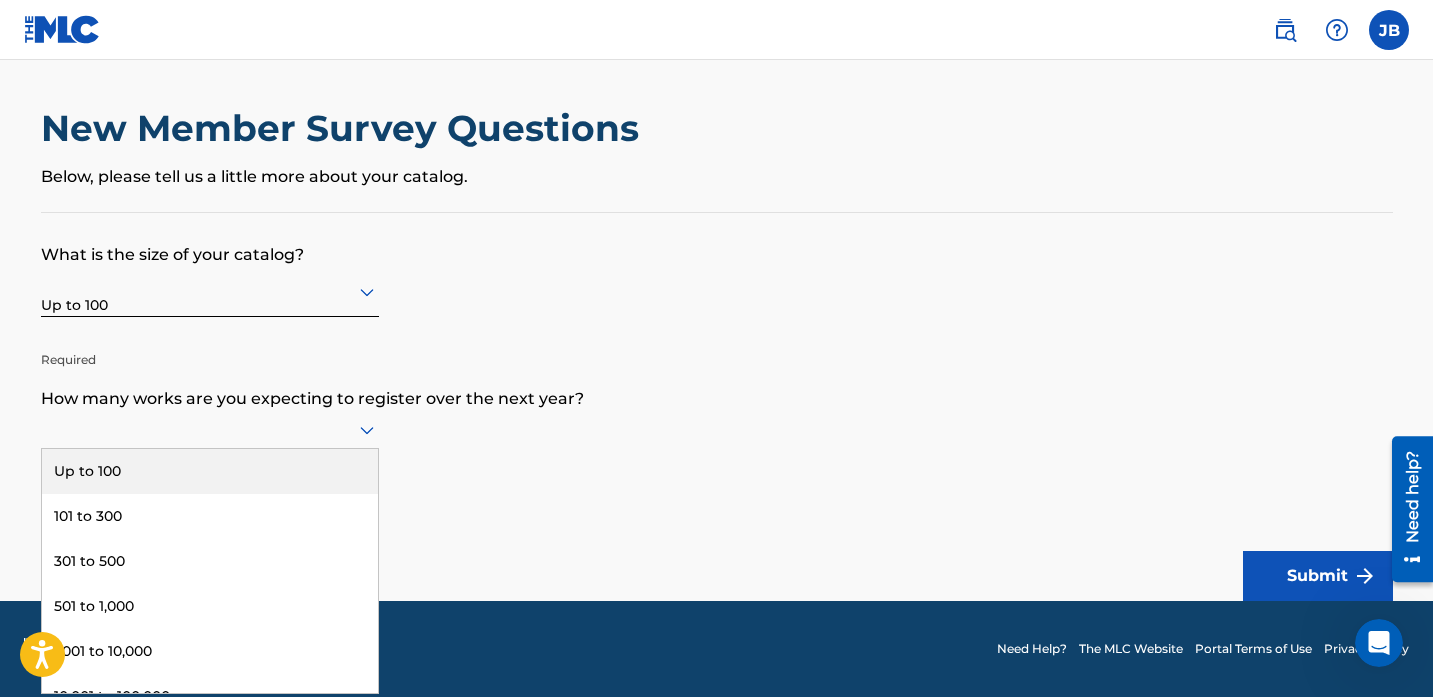 click on "Up to 100" at bounding box center (210, 471) 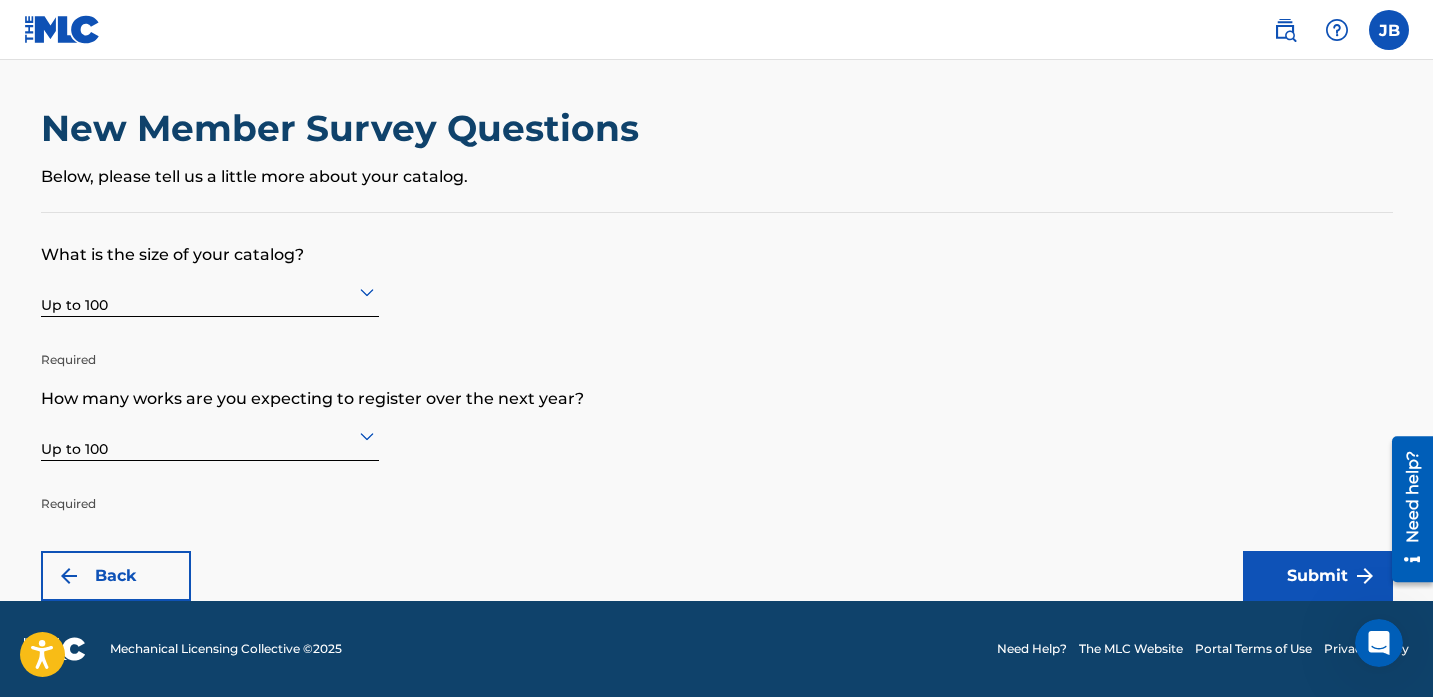 click on "Submit" at bounding box center (1318, 576) 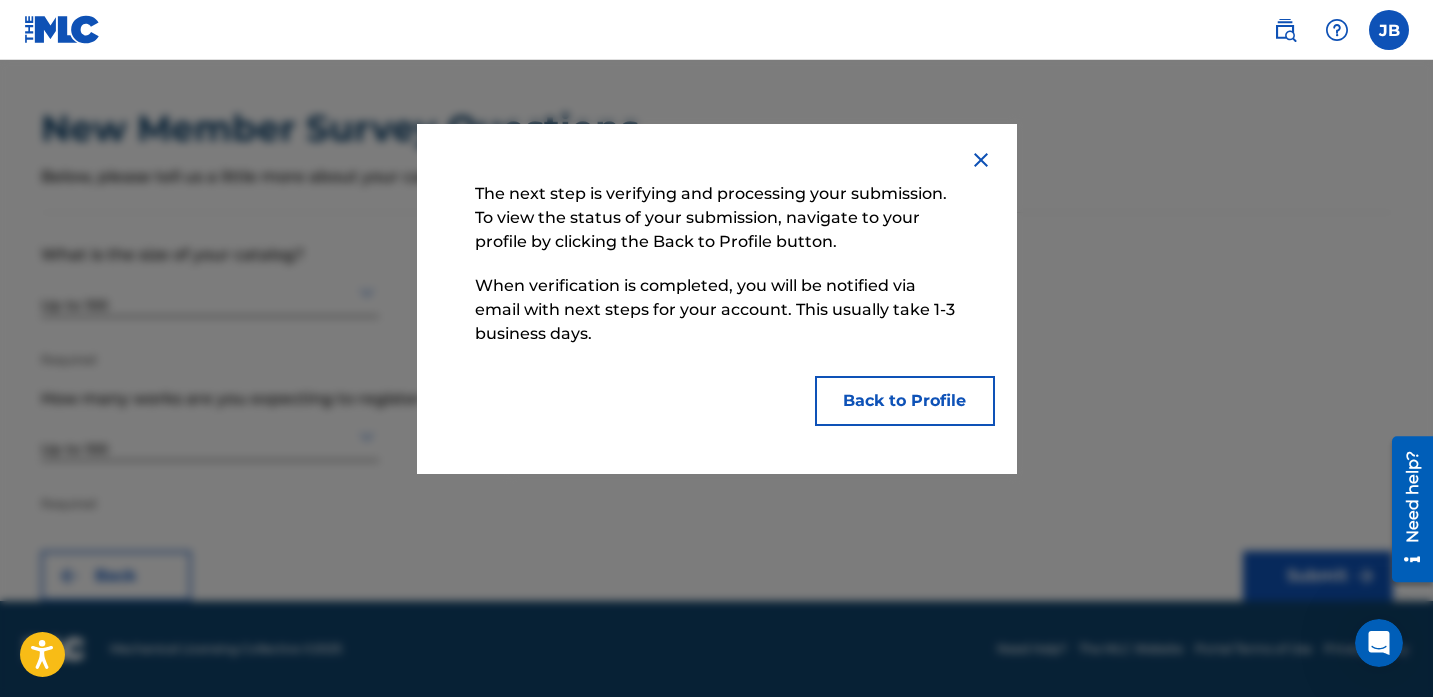 click on "Back to Profile" at bounding box center [905, 401] 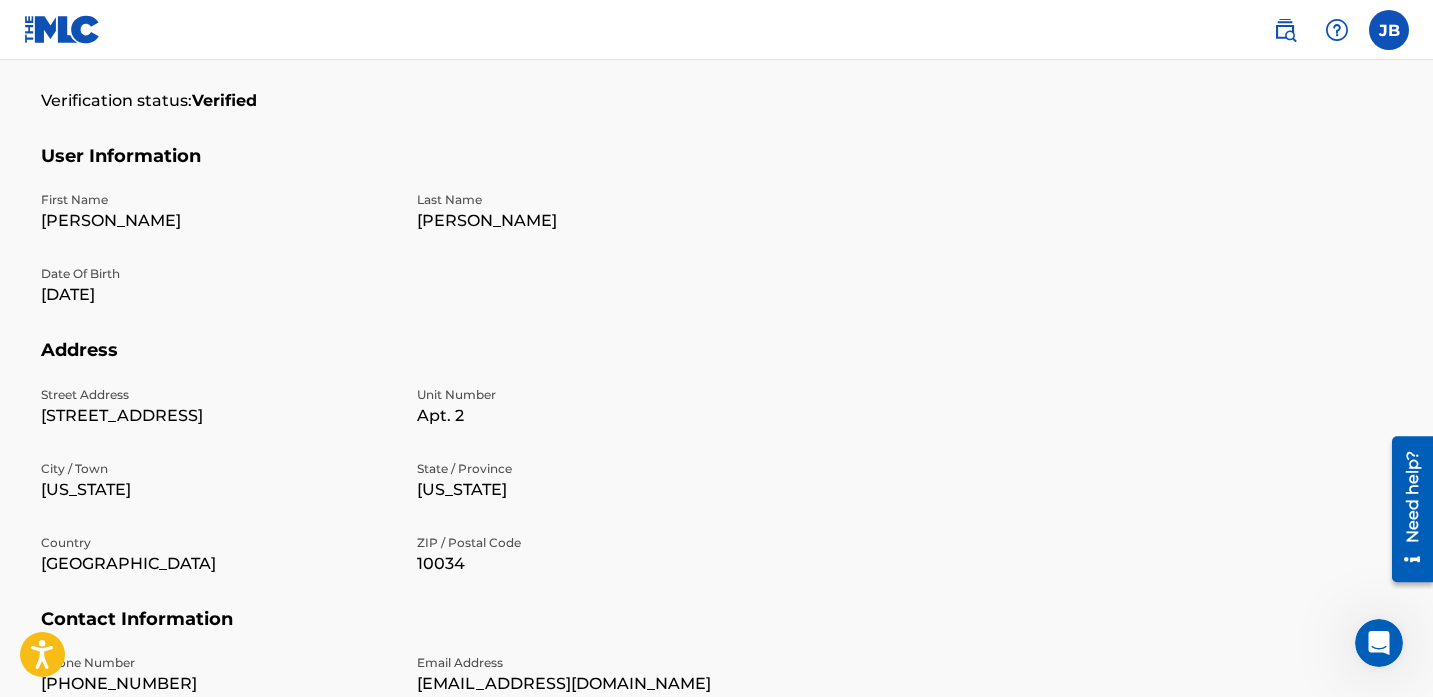 scroll, scrollTop: 110, scrollLeft: 0, axis: vertical 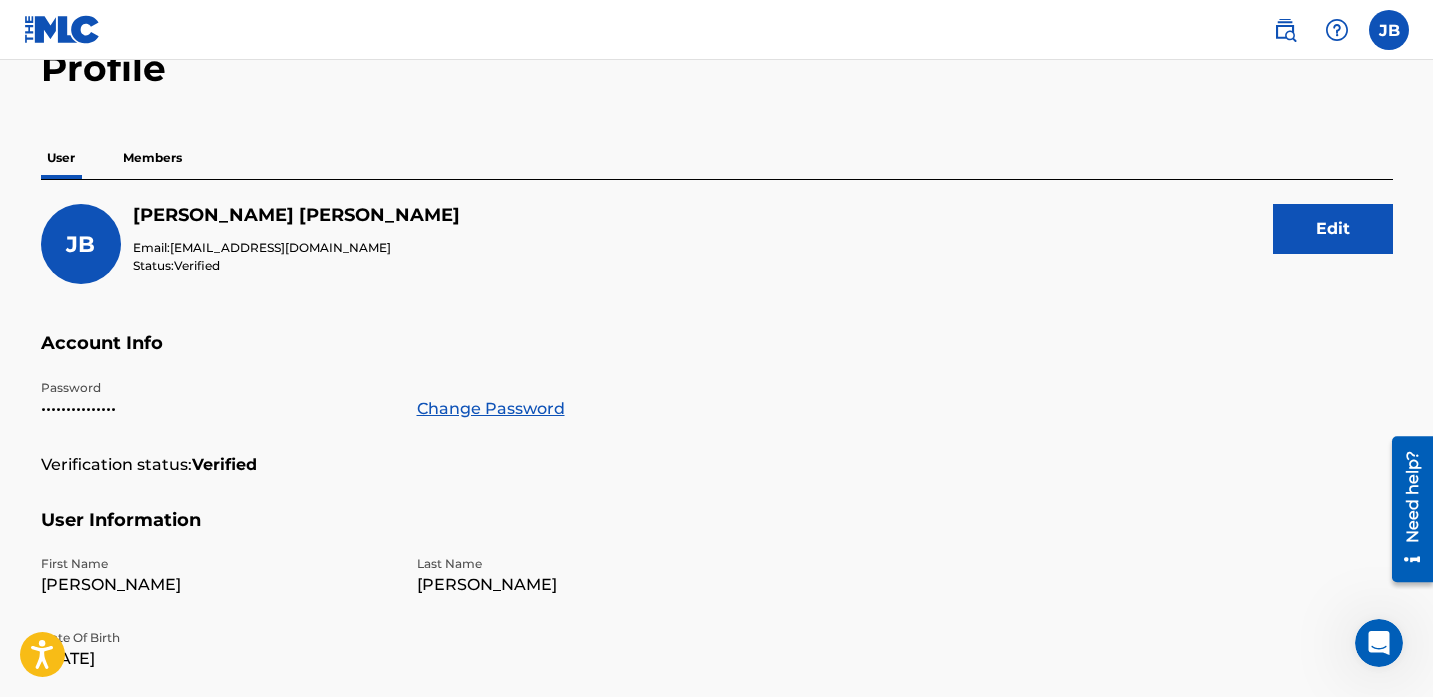 click on "Members" at bounding box center [152, 158] 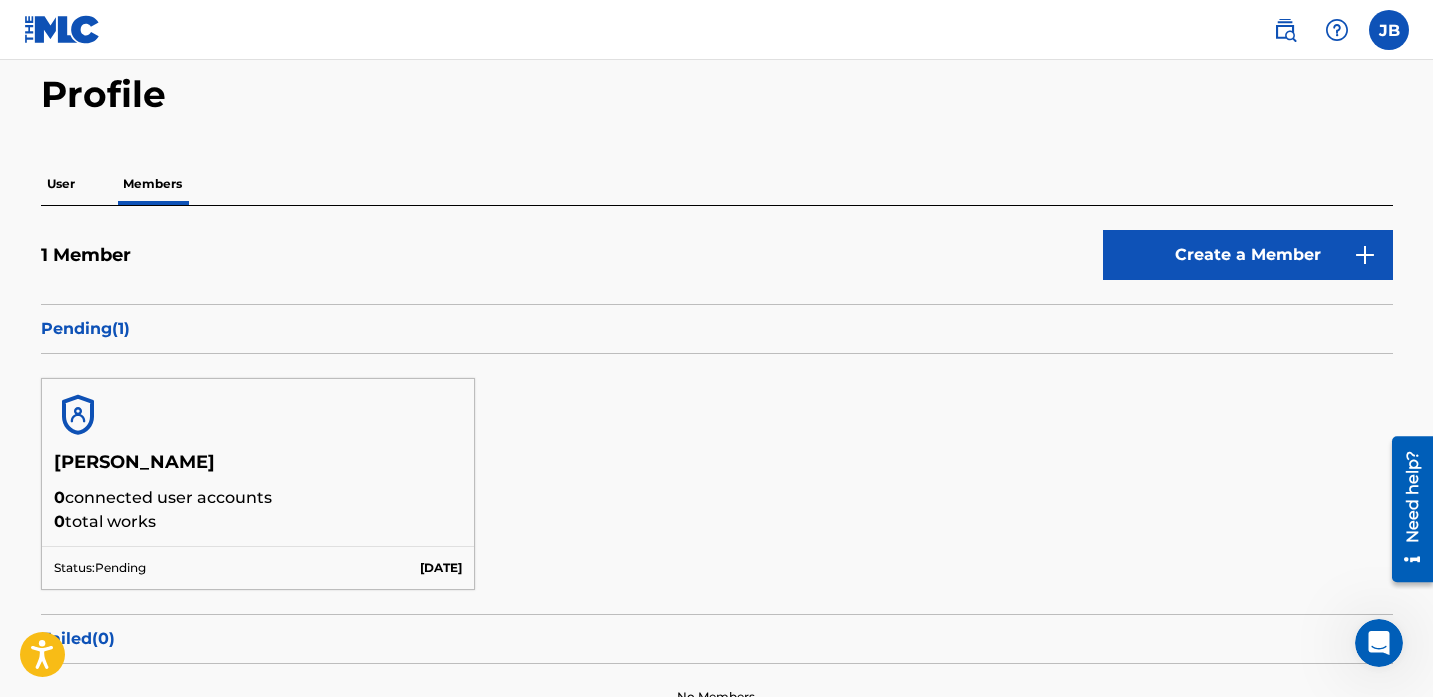 scroll, scrollTop: 54, scrollLeft: 0, axis: vertical 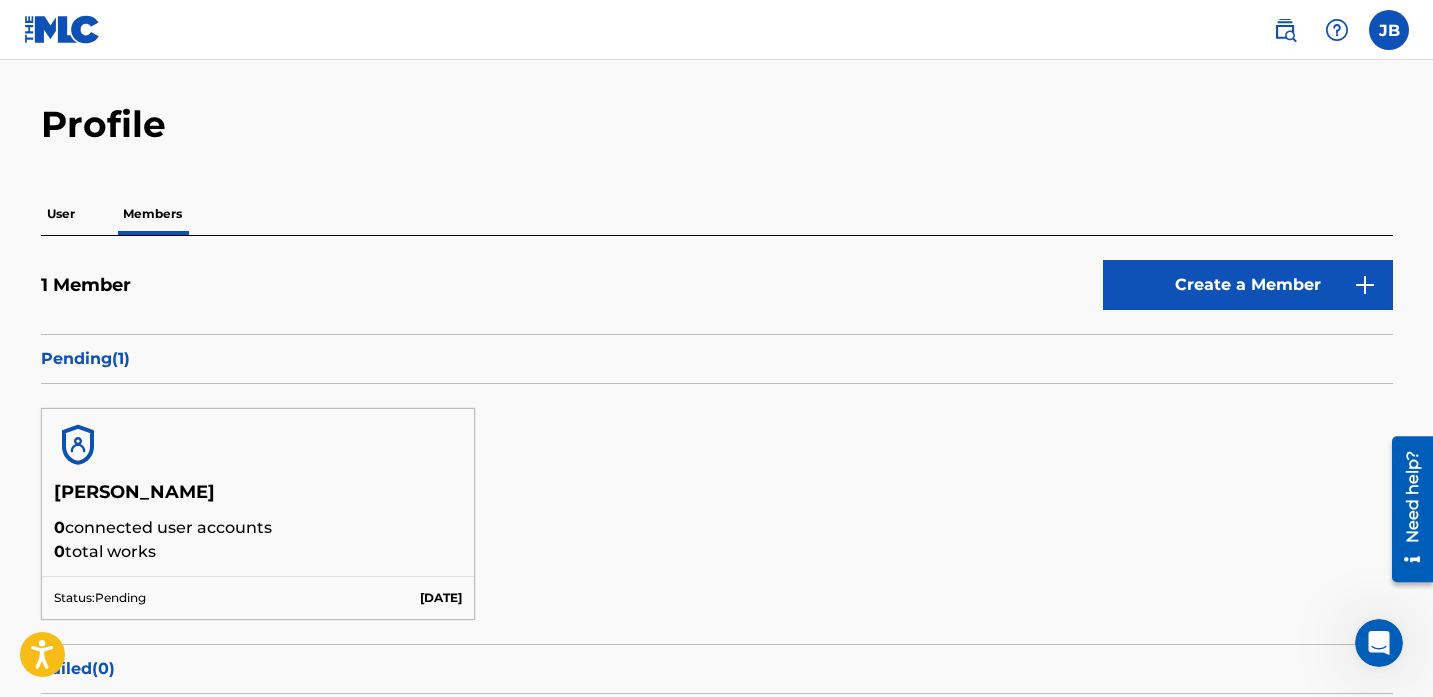 click on "User" at bounding box center (61, 214) 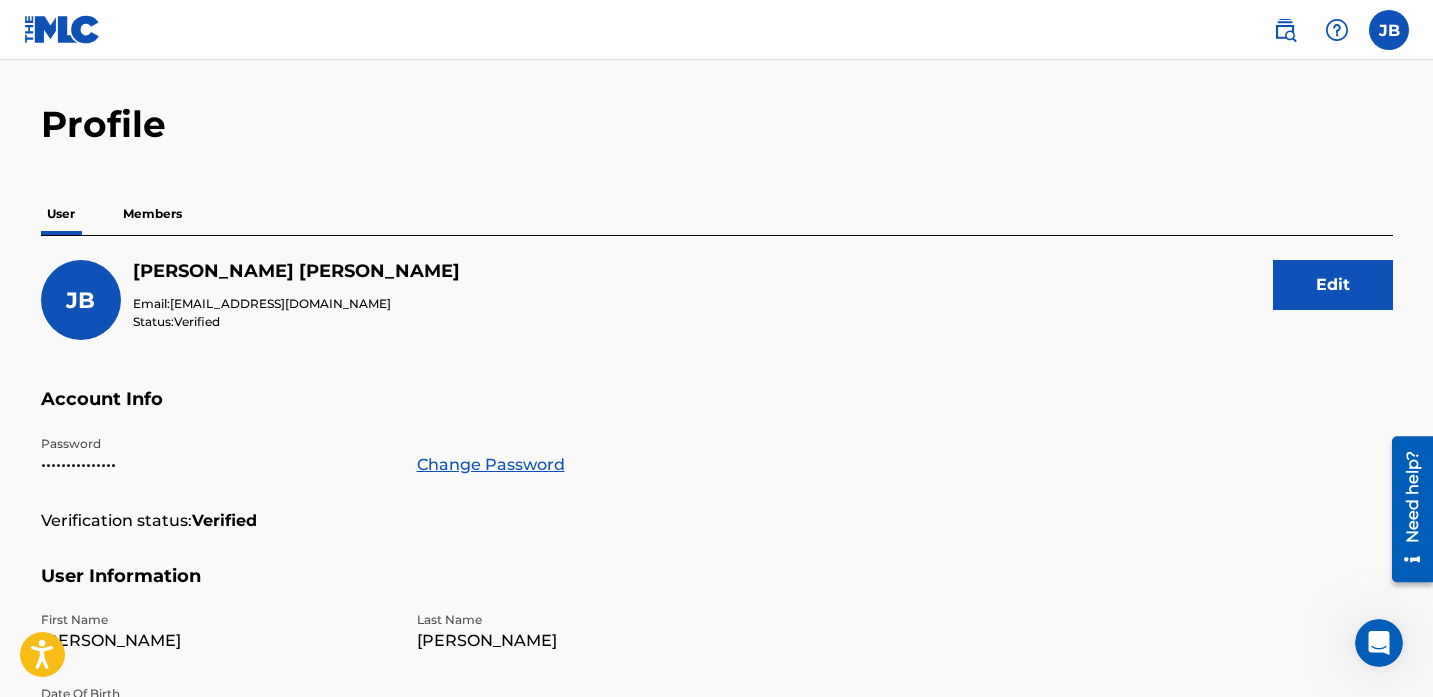 scroll, scrollTop: 0, scrollLeft: 0, axis: both 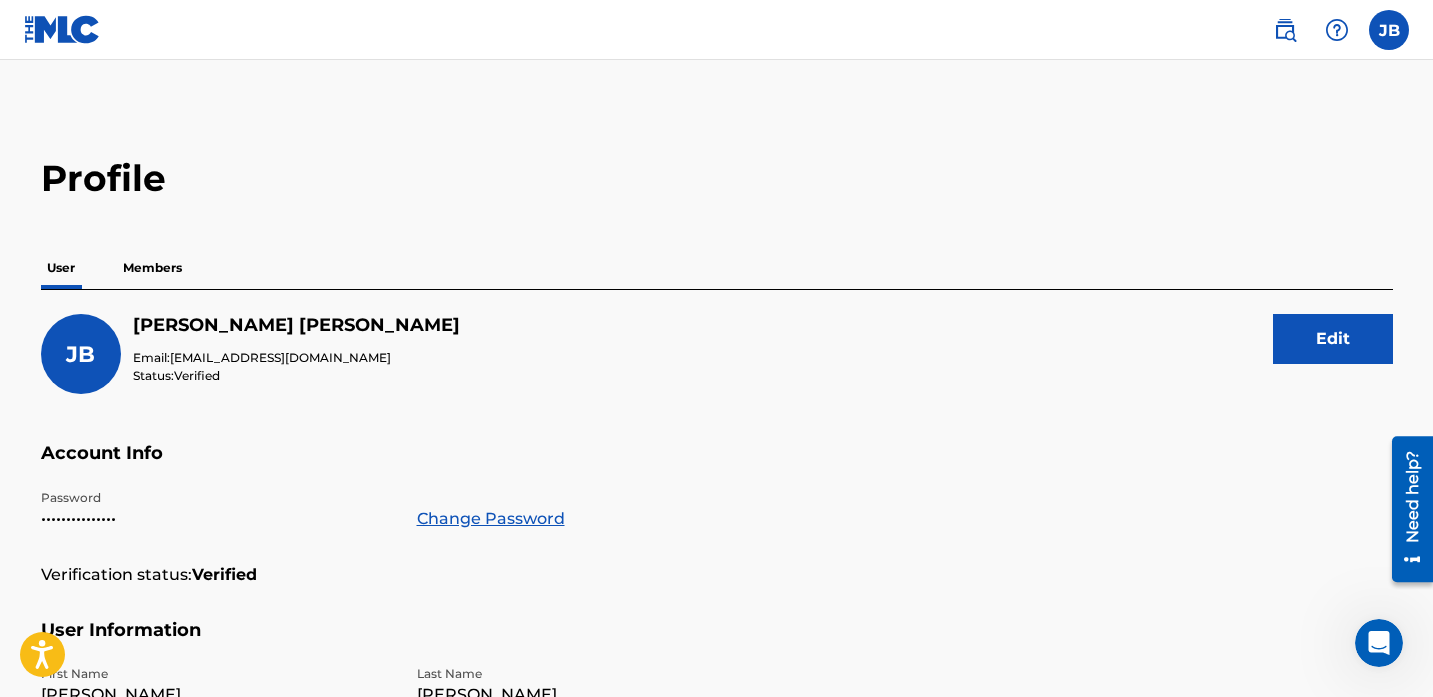 click on "Members" at bounding box center [152, 268] 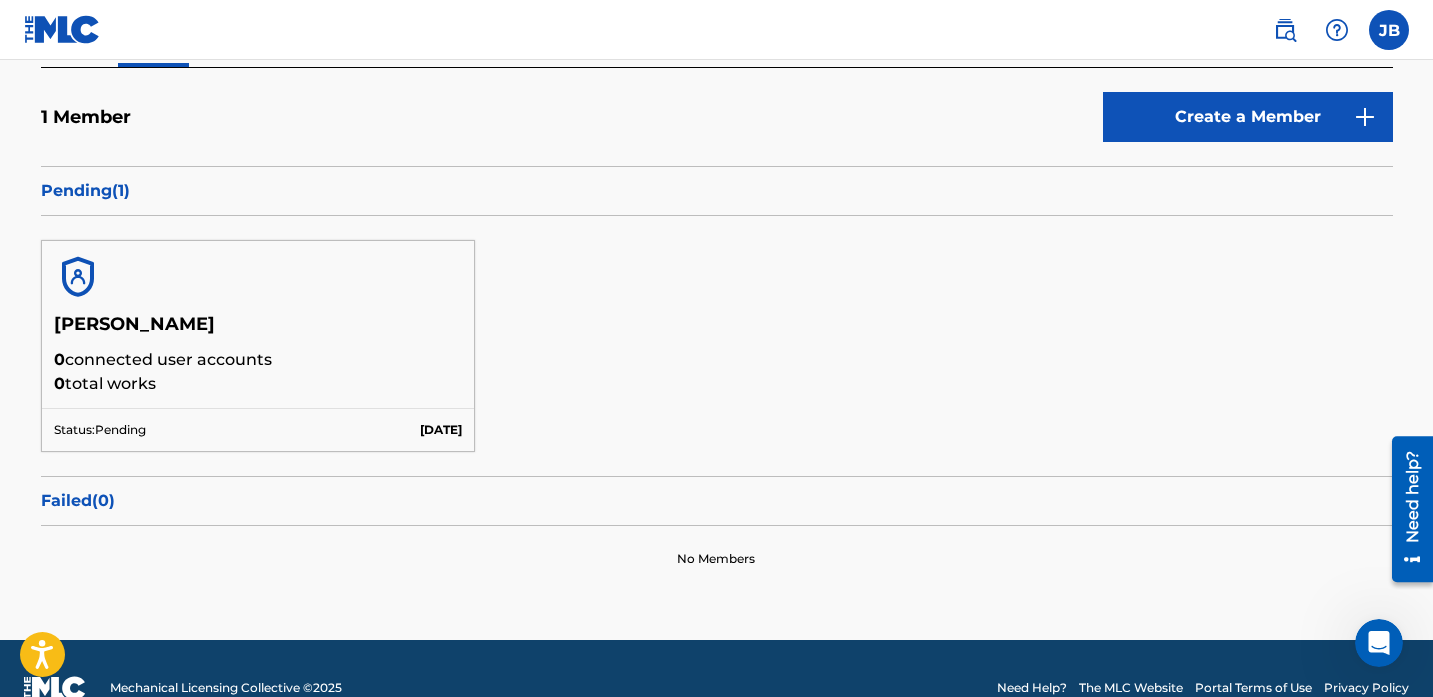 scroll, scrollTop: 260, scrollLeft: 0, axis: vertical 